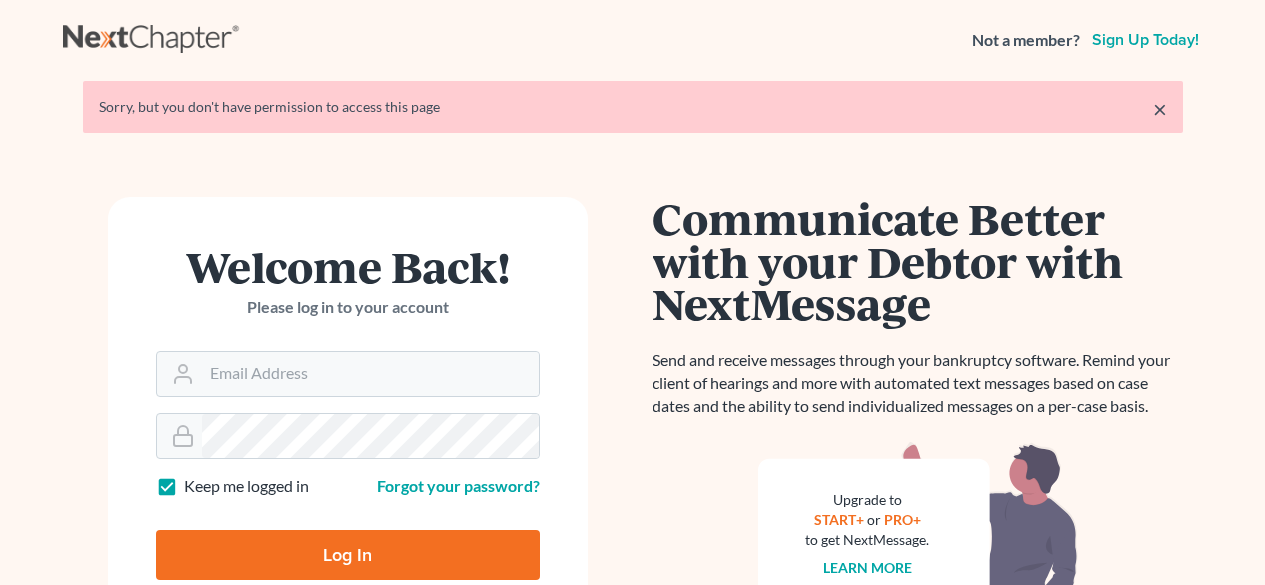 scroll, scrollTop: 0, scrollLeft: 0, axis: both 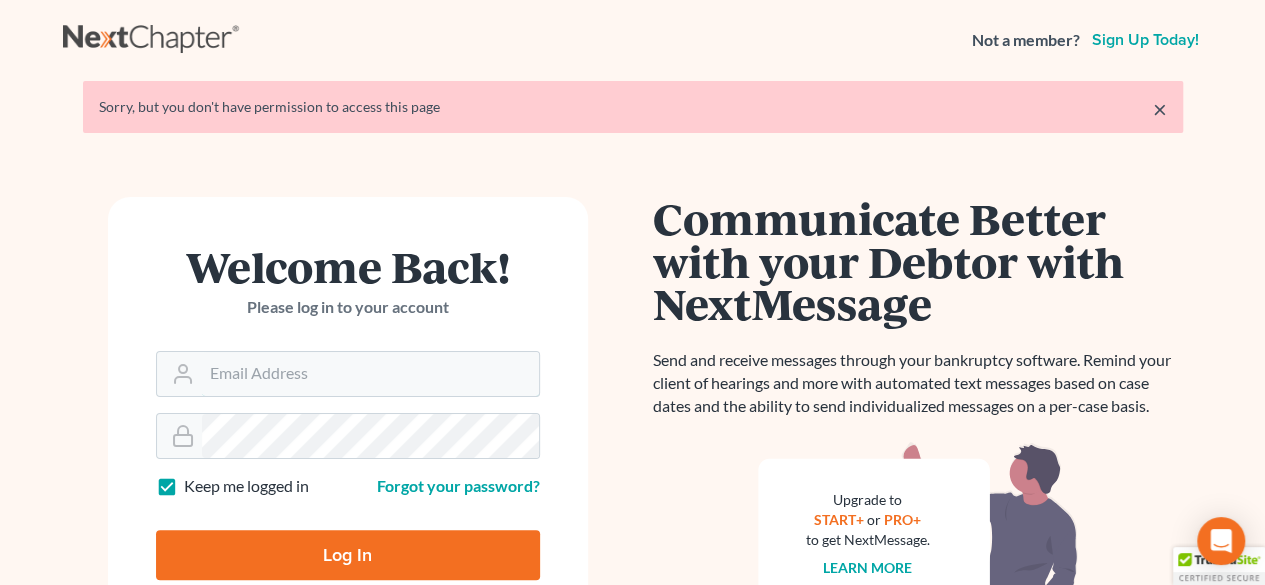 type on "[USERNAME]@[DOMAIN]" 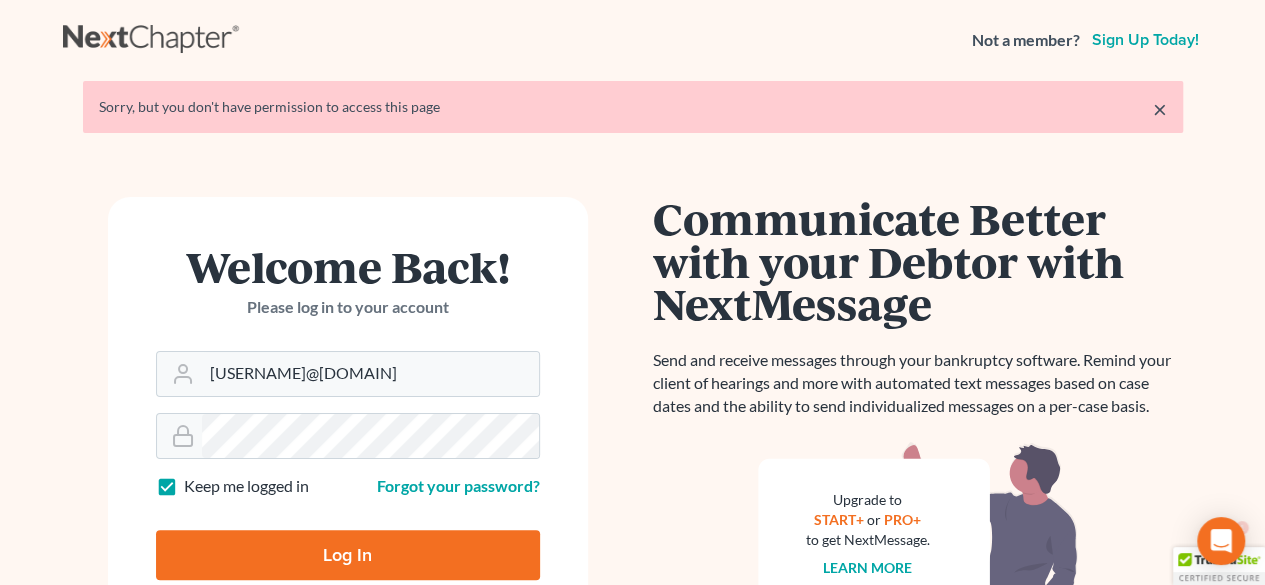 scroll, scrollTop: 0, scrollLeft: 0, axis: both 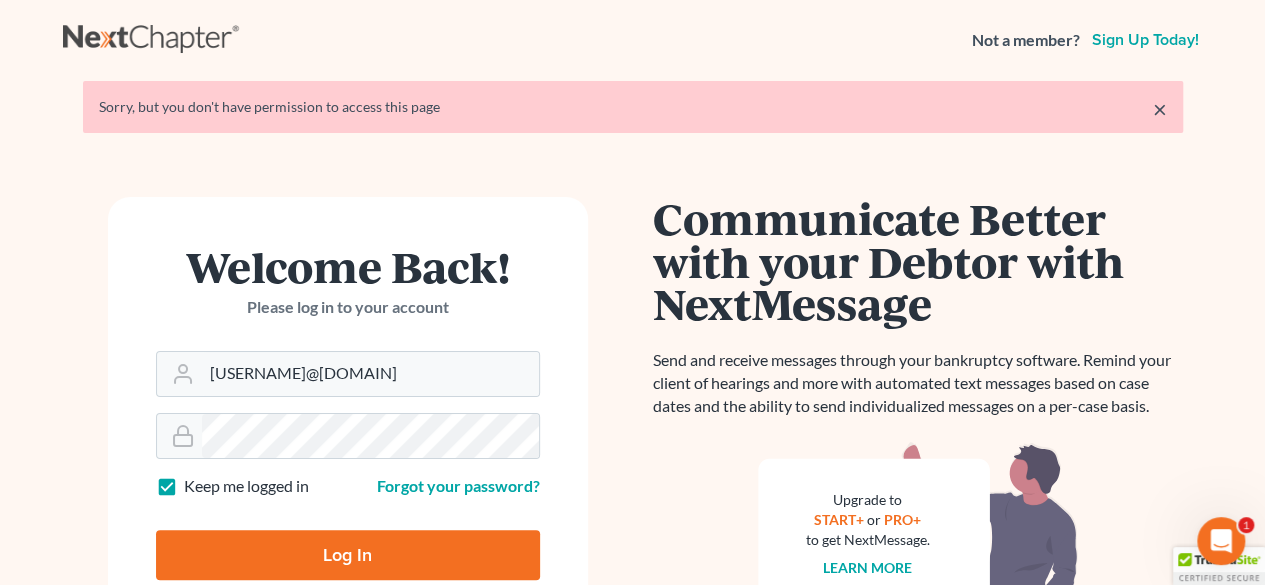 click on "Log In" at bounding box center (348, 555) 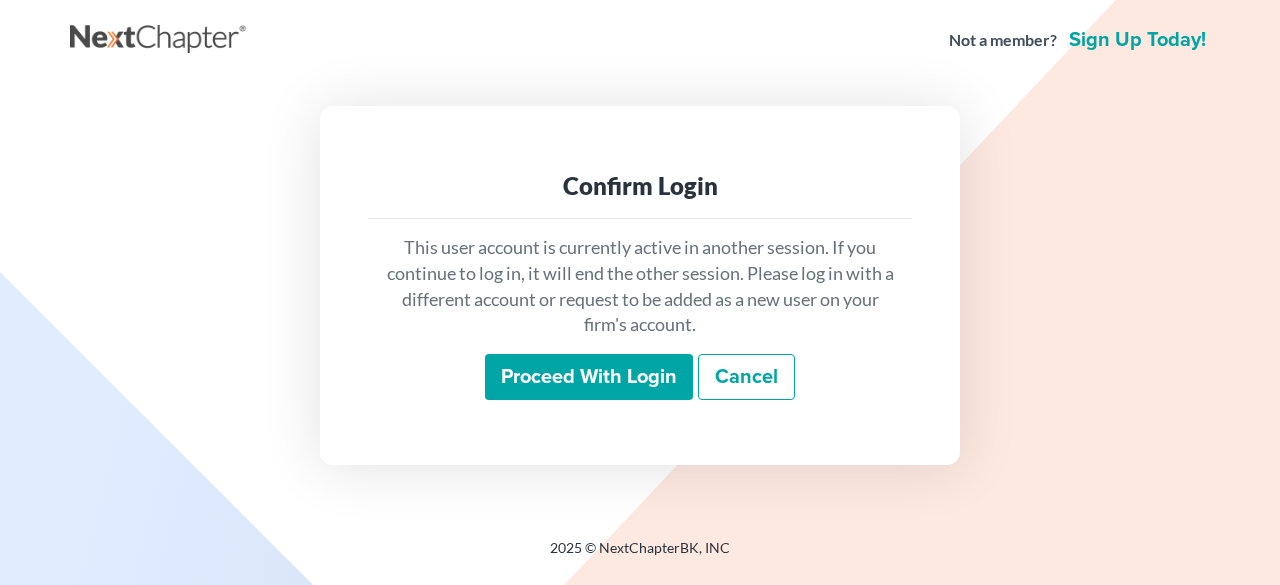 scroll, scrollTop: 0, scrollLeft: 0, axis: both 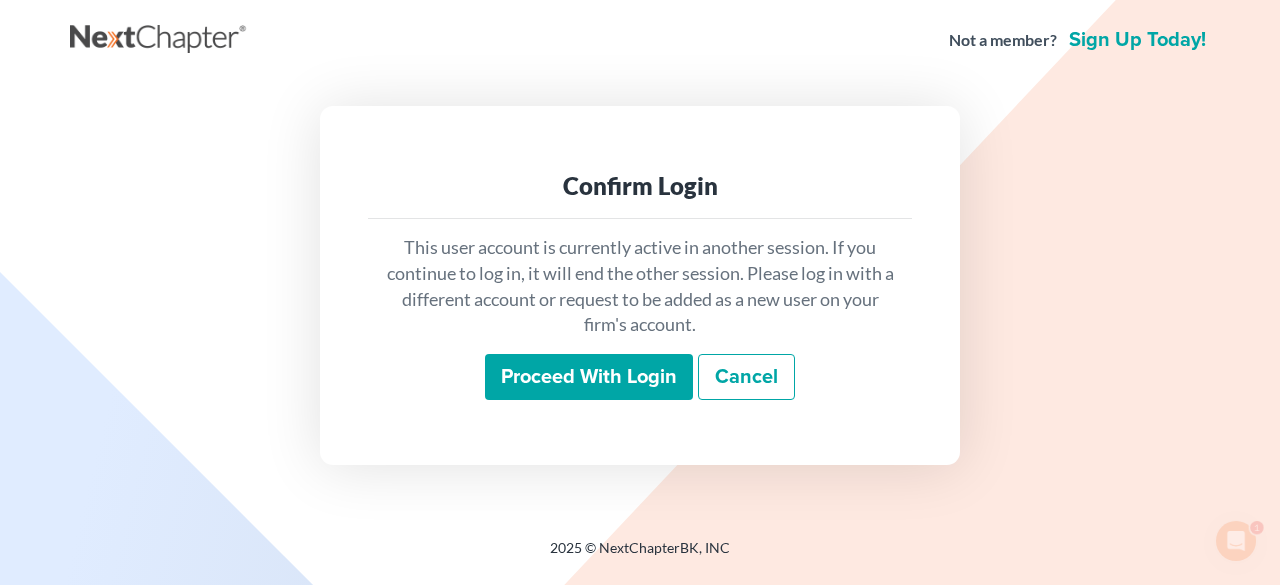 click on "Proceed with login" at bounding box center [589, 377] 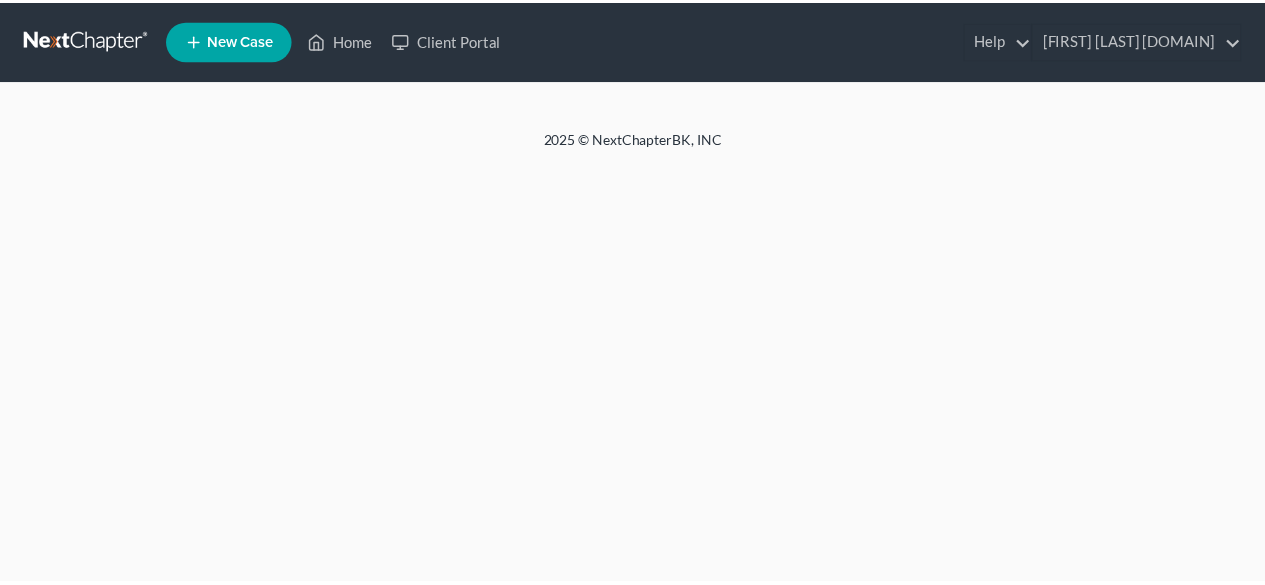 scroll, scrollTop: 0, scrollLeft: 0, axis: both 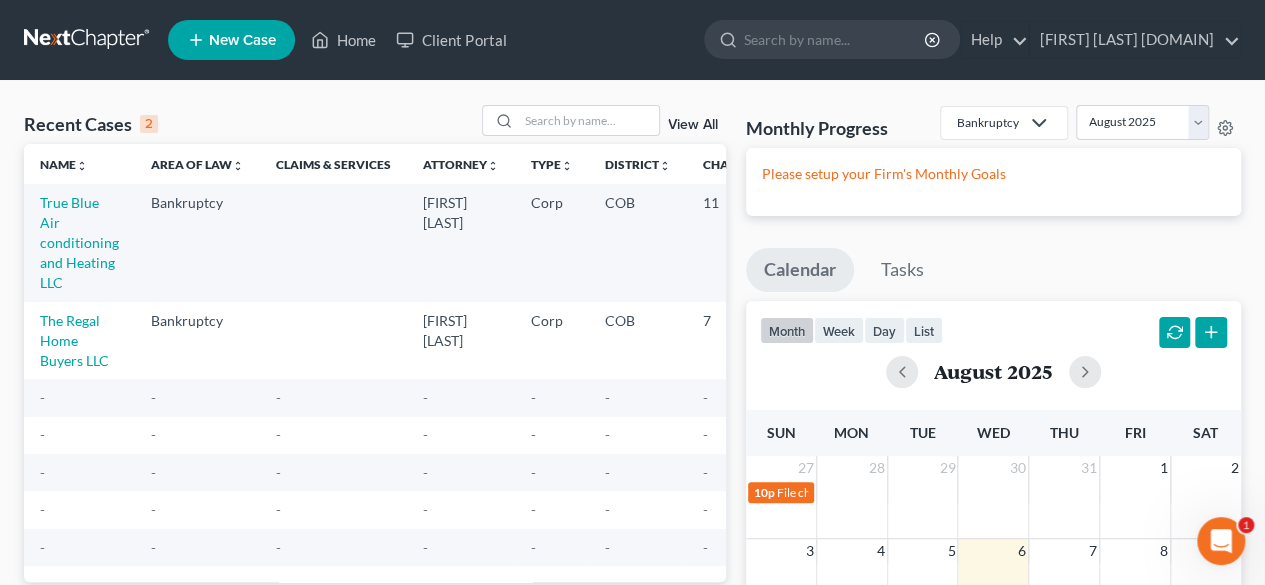 click on "True  Blue Air conditioning and Heating LLC" at bounding box center (79, 242) 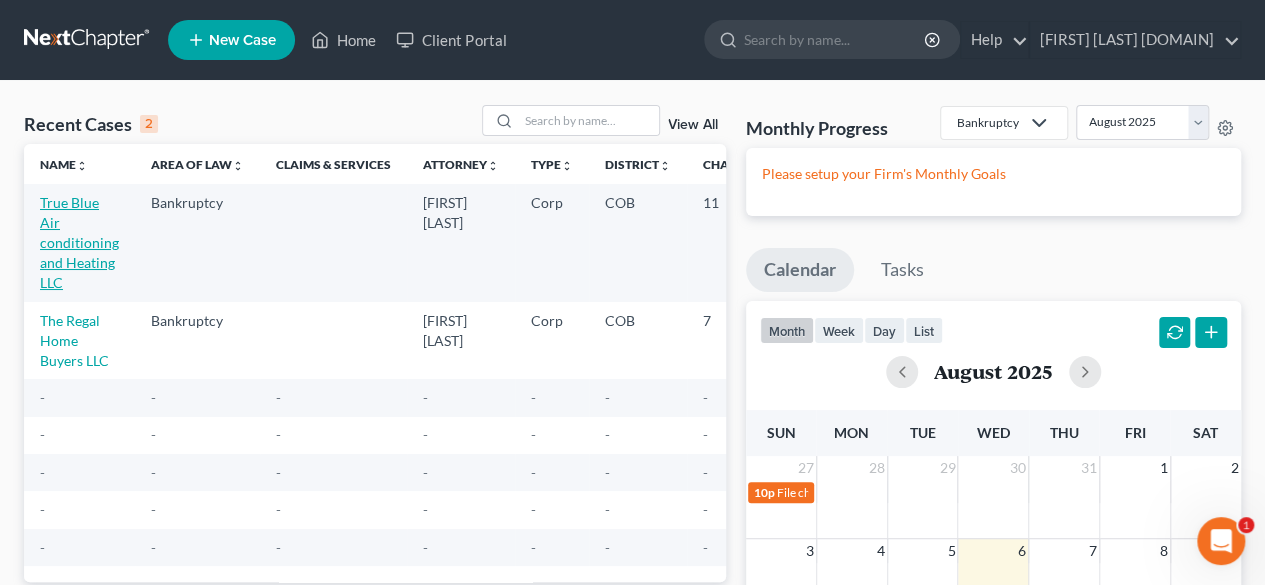 click on "True  Blue Air conditioning and Heating LLC" at bounding box center (79, 242) 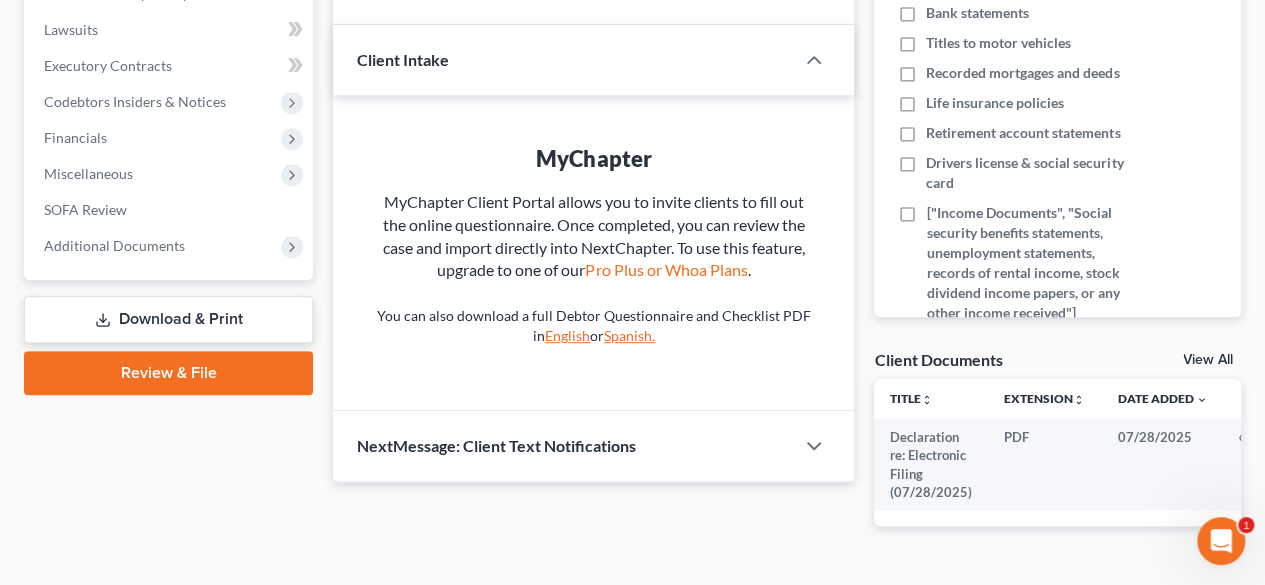 scroll, scrollTop: 446, scrollLeft: 0, axis: vertical 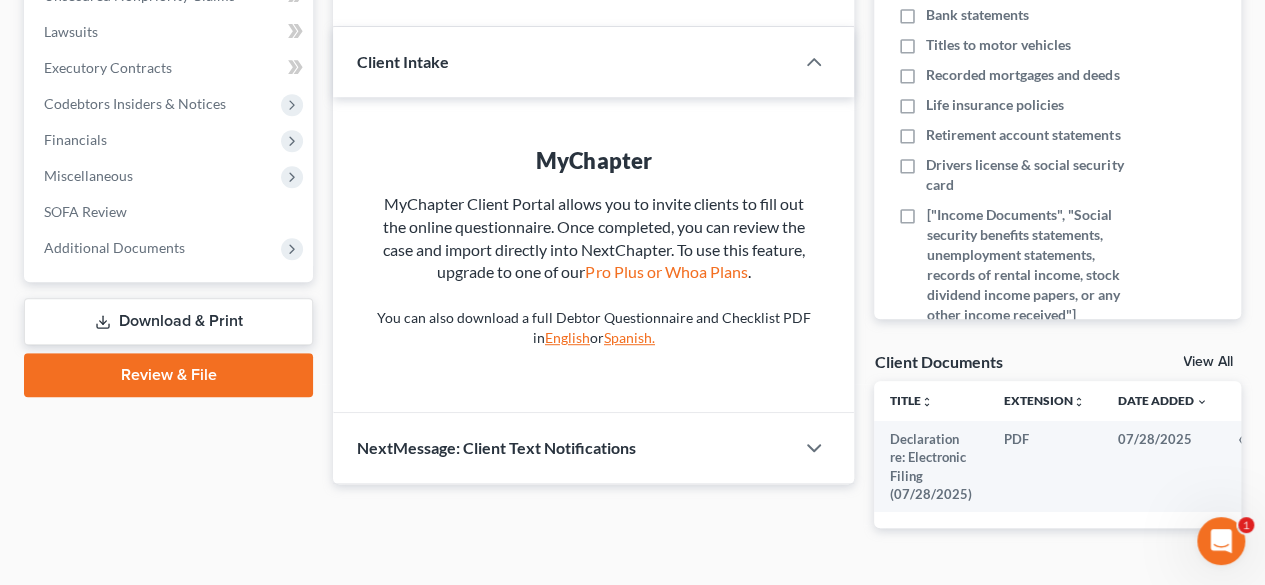 click on "Download & Print" at bounding box center (168, 321) 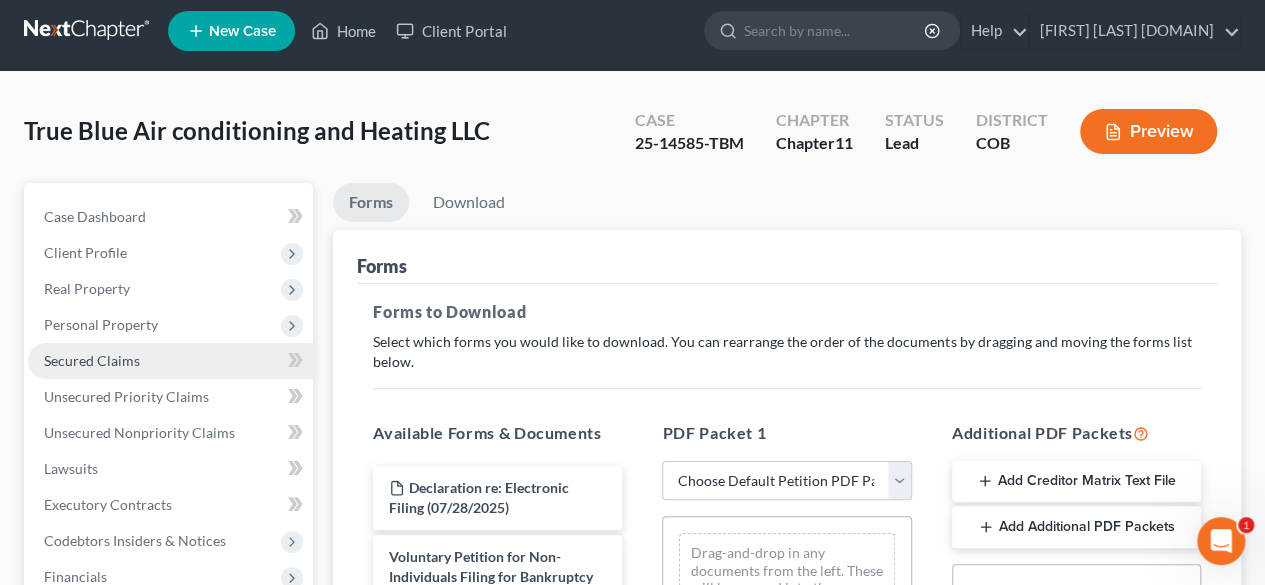 scroll, scrollTop: 0, scrollLeft: 0, axis: both 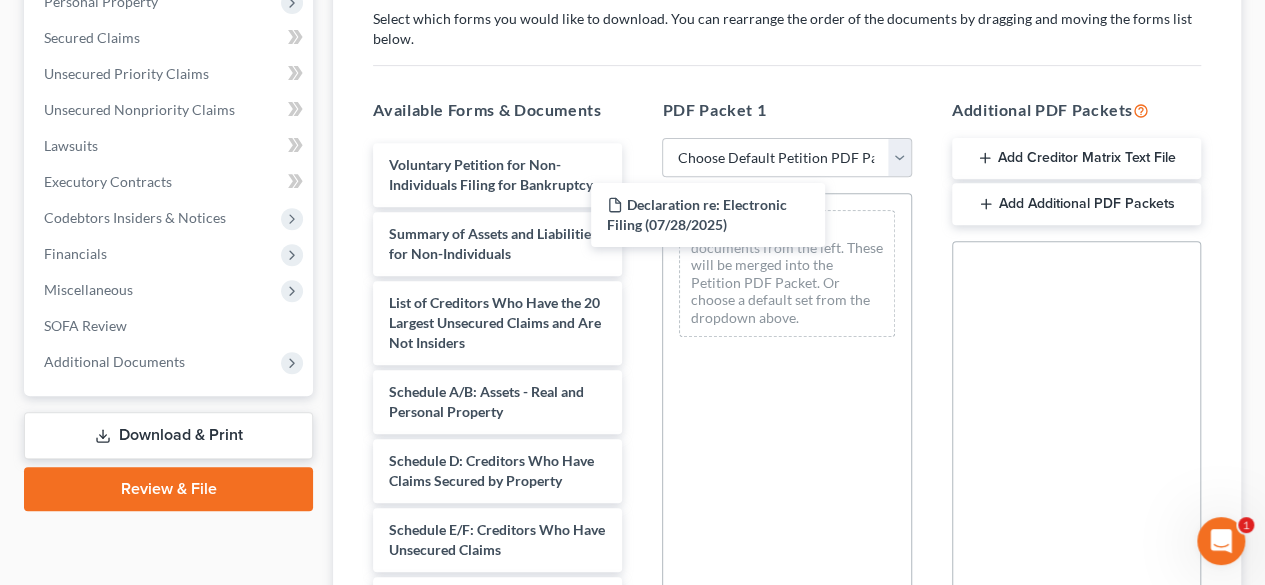 drag, startPoint x: 479, startPoint y: 167, endPoint x: 802, endPoint y: 236, distance: 330.28775 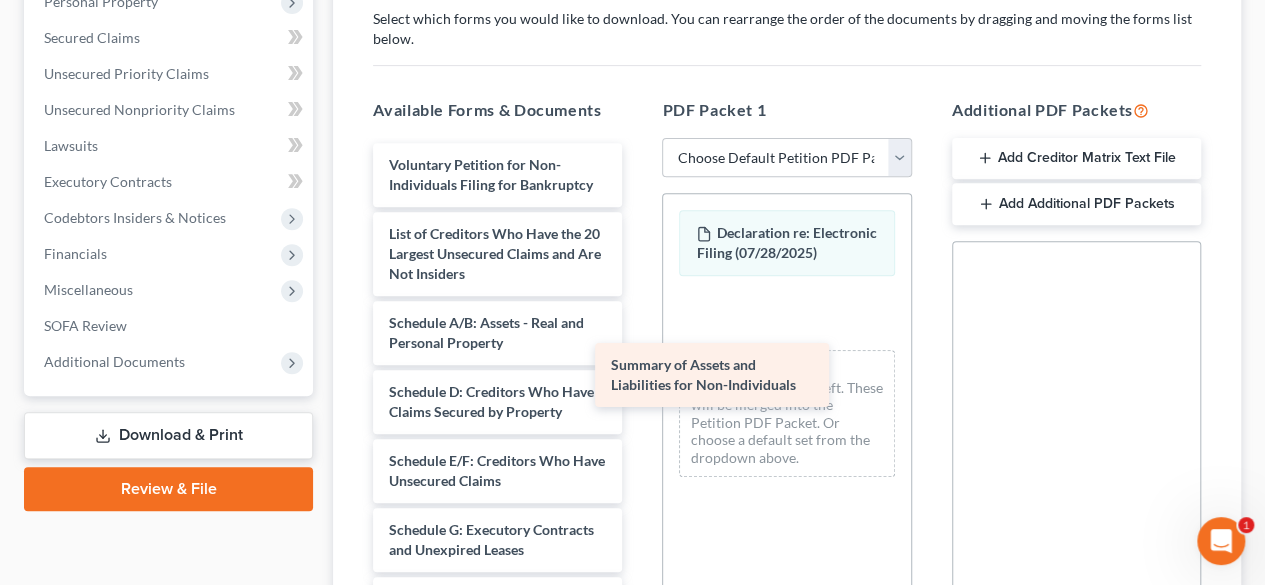 drag, startPoint x: 468, startPoint y: 252, endPoint x: 800, endPoint y: 448, distance: 385.53857 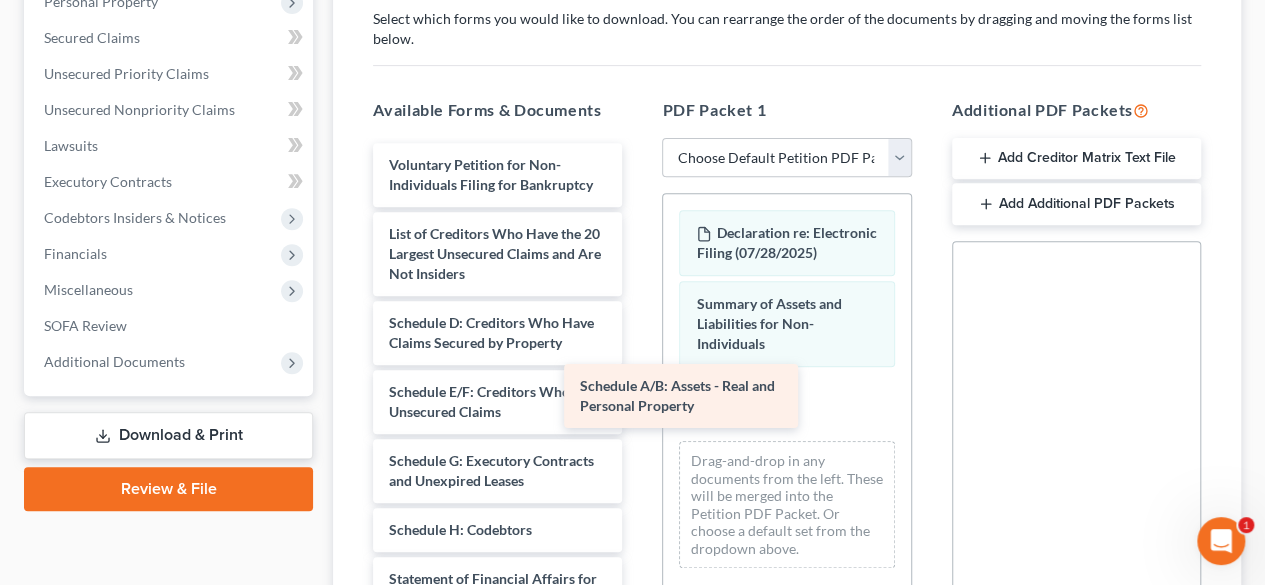 drag, startPoint x: 488, startPoint y: 350, endPoint x: 765, endPoint y: 375, distance: 278.1259 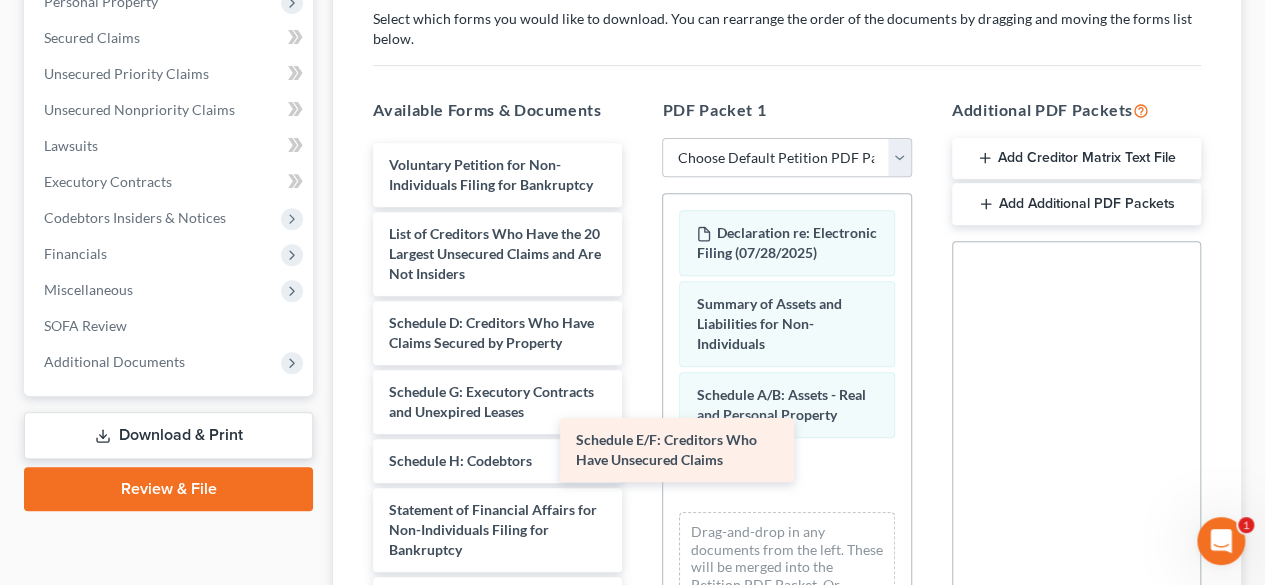 drag, startPoint x: 470, startPoint y: 429, endPoint x: 749, endPoint y: 446, distance: 279.51746 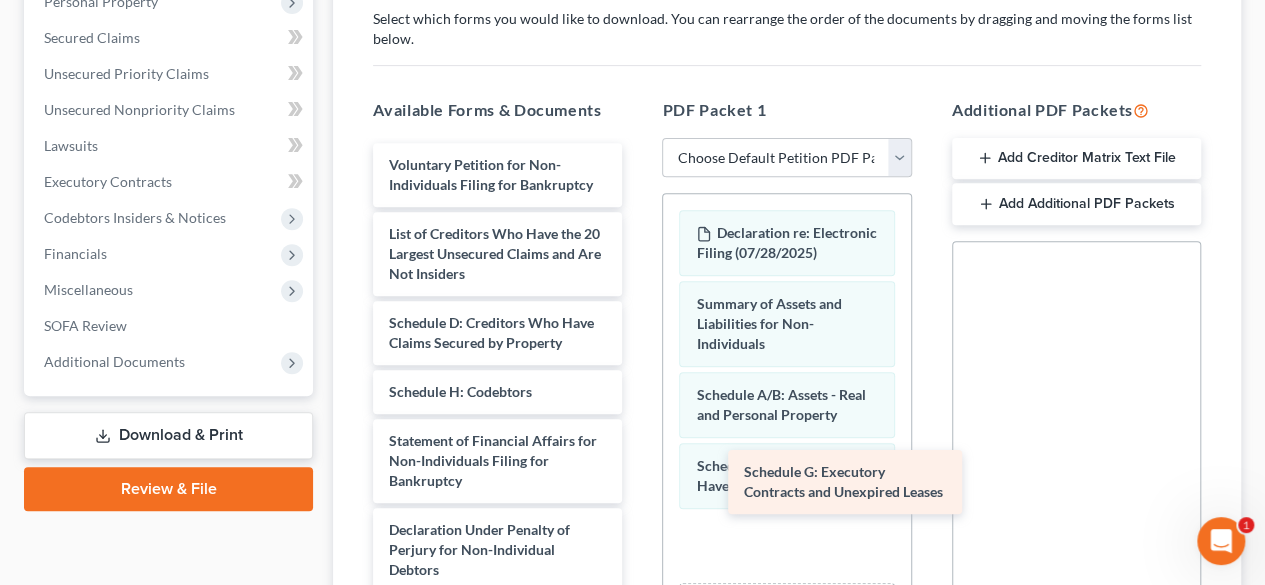 drag, startPoint x: 495, startPoint y: 437, endPoint x: 904, endPoint y: 473, distance: 410.5813 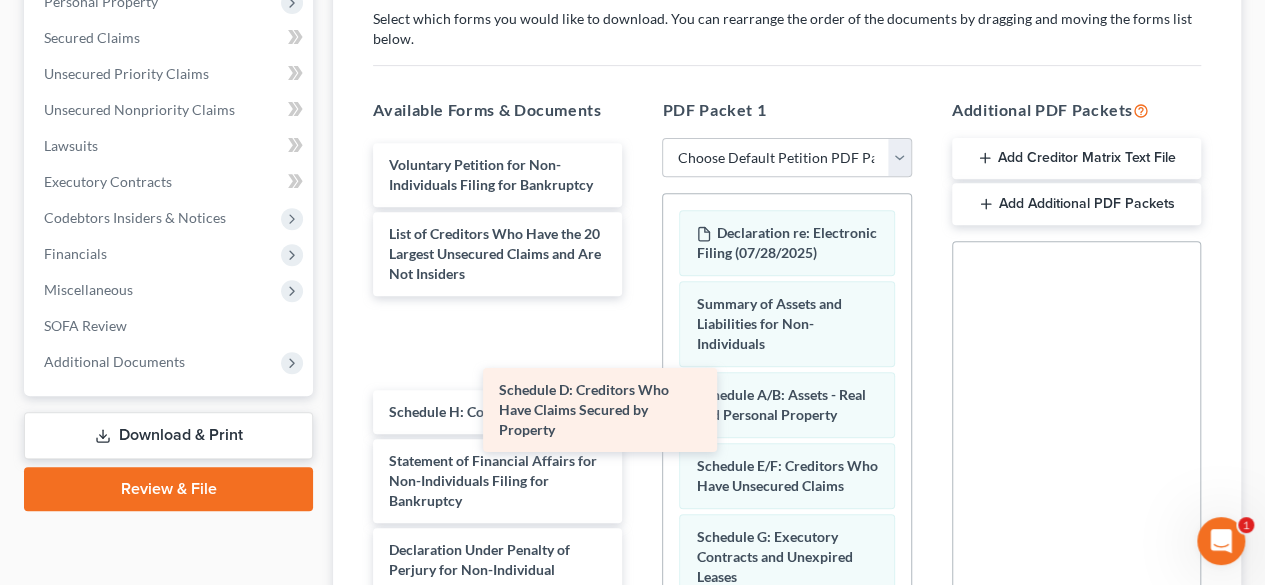 drag, startPoint x: 471, startPoint y: 332, endPoint x: 757, endPoint y: 432, distance: 302.97855 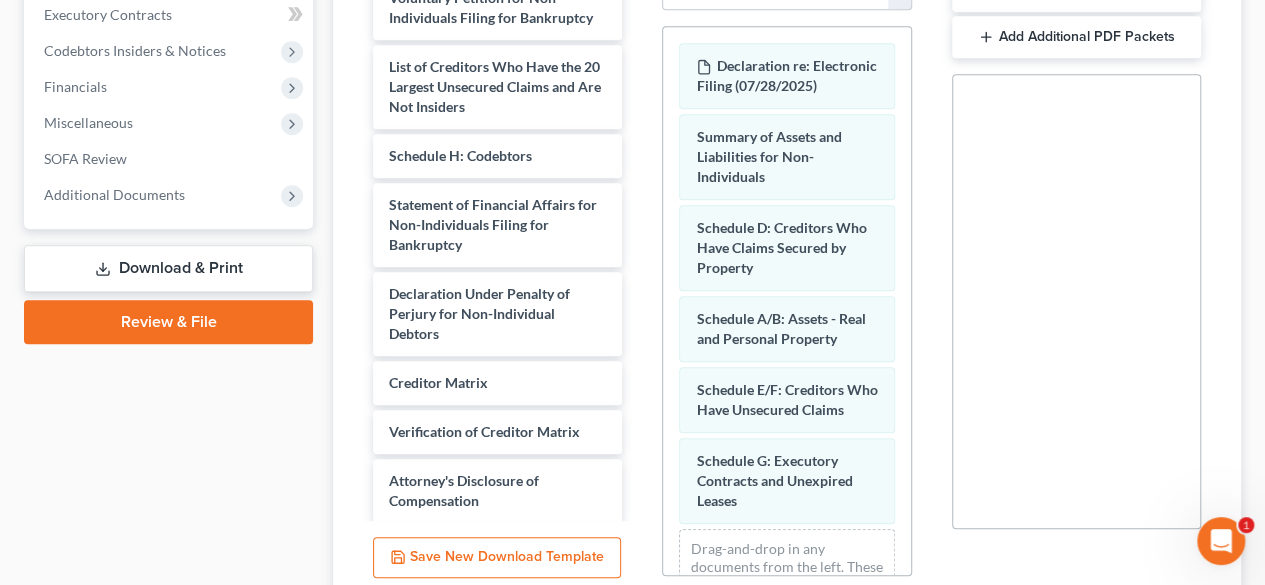 scroll, scrollTop: 514, scrollLeft: 0, axis: vertical 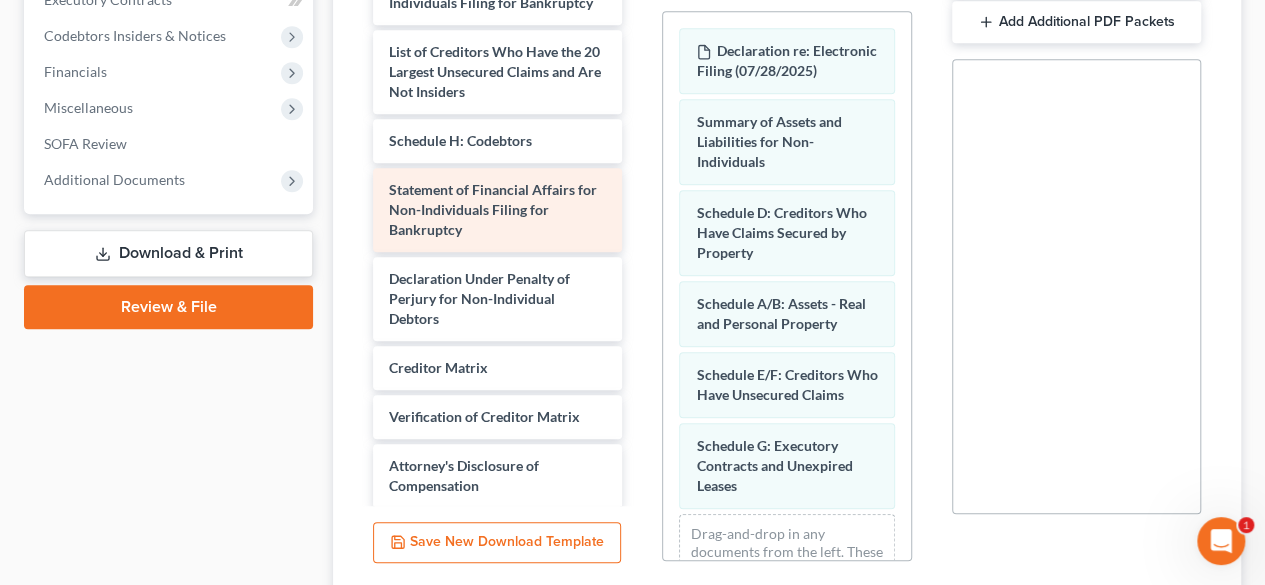click on "Statement of Financial Affairs for Non-Individuals Filing for Bankruptcy" at bounding box center (493, 209) 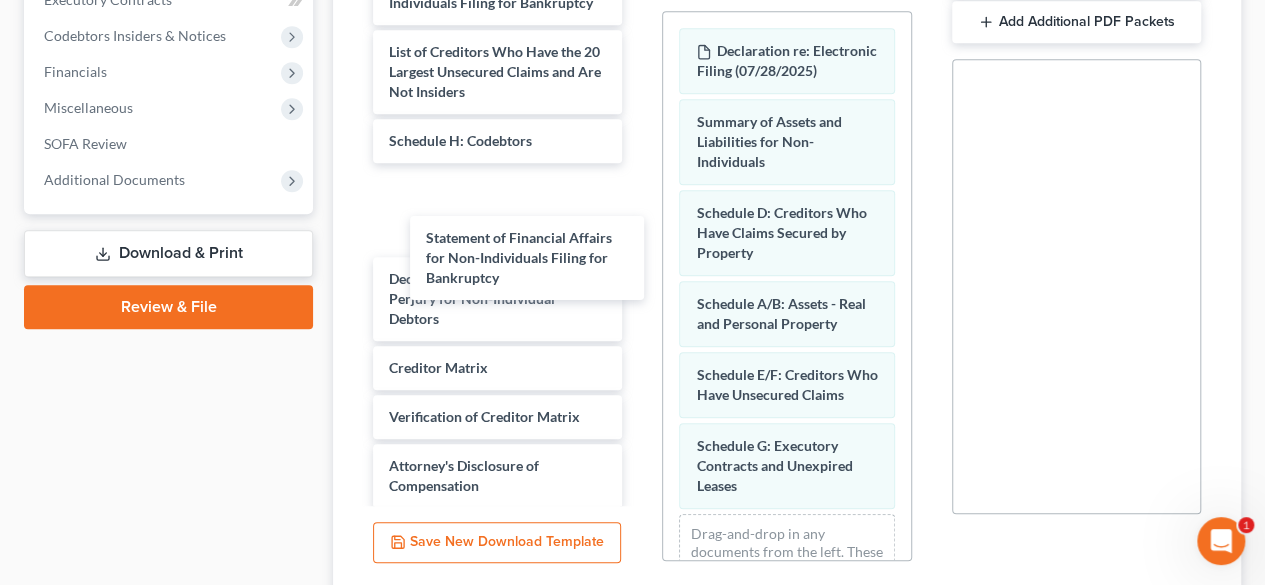 drag, startPoint x: 472, startPoint y: 212, endPoint x: 488, endPoint y: 222, distance: 18.867962 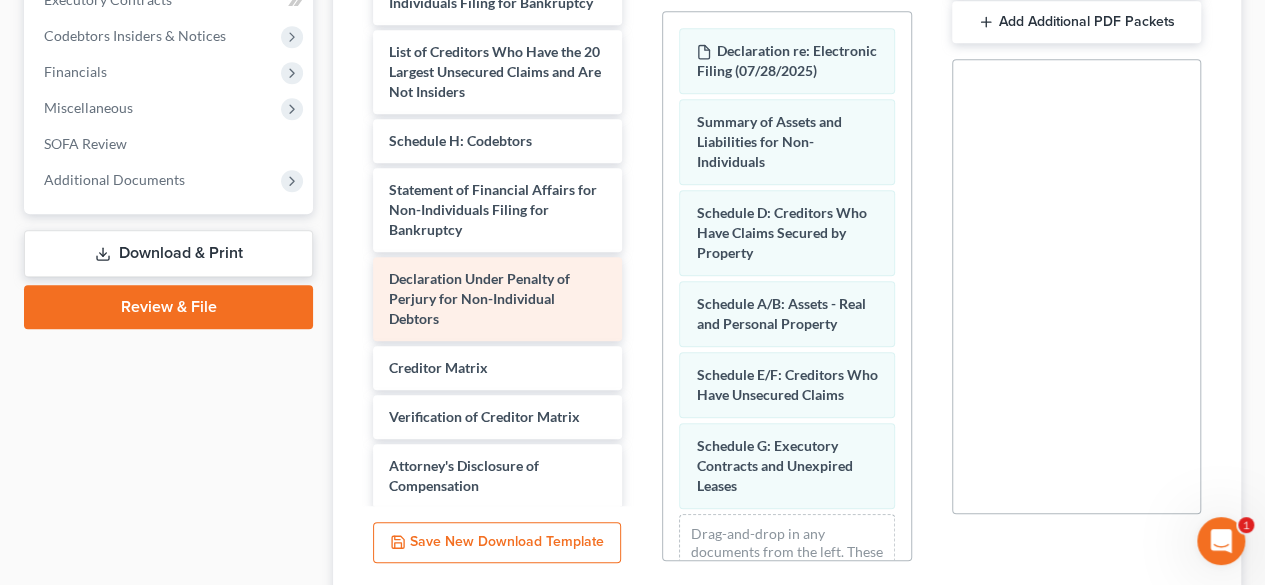 click on "Declaration Under Penalty of Perjury for Non-Individual Debtors" at bounding box center (497, 299) 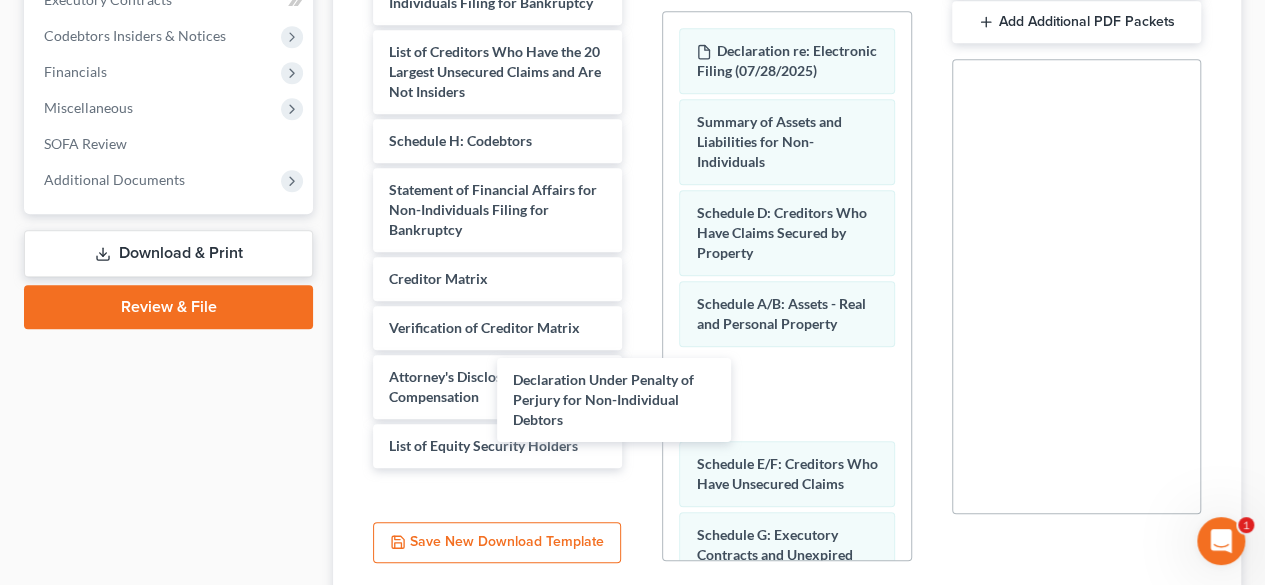 drag, startPoint x: 514, startPoint y: 305, endPoint x: 842, endPoint y: 607, distance: 445.85648 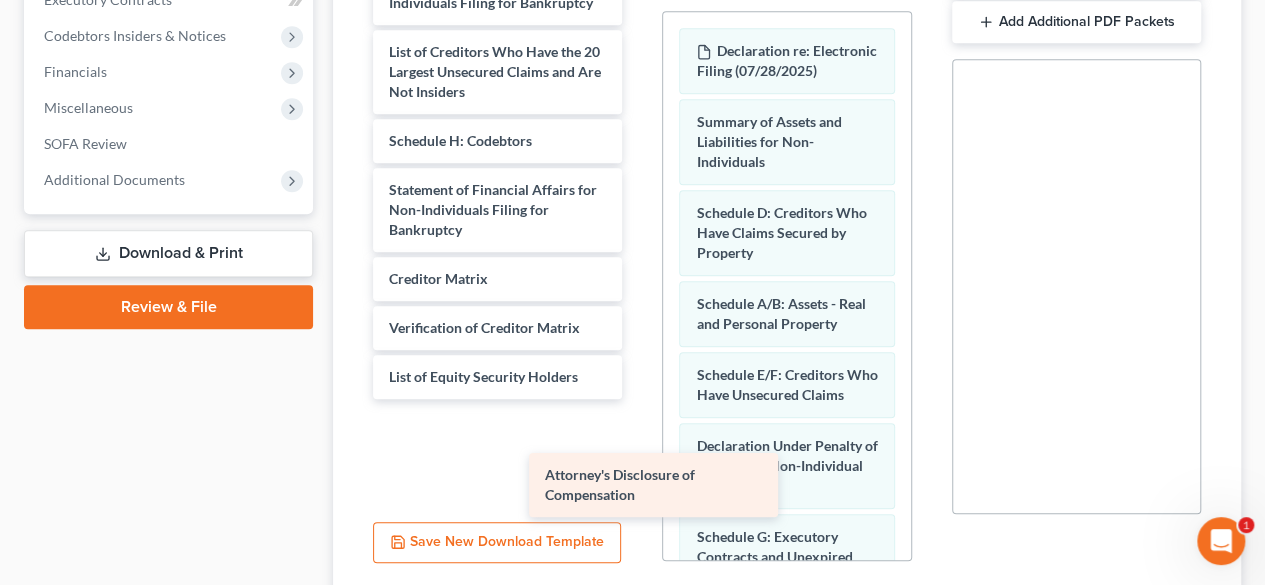 drag, startPoint x: 476, startPoint y: 375, endPoint x: 844, endPoint y: 536, distance: 401.67773 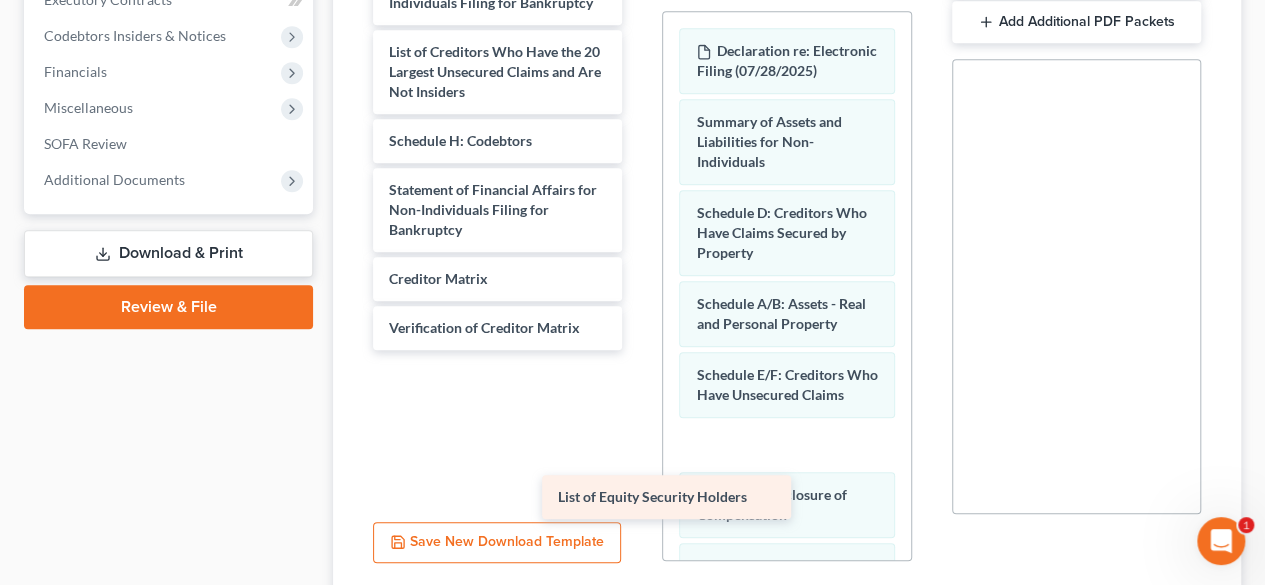 drag, startPoint x: 495, startPoint y: 370, endPoint x: 708, endPoint y: 520, distance: 260.51678 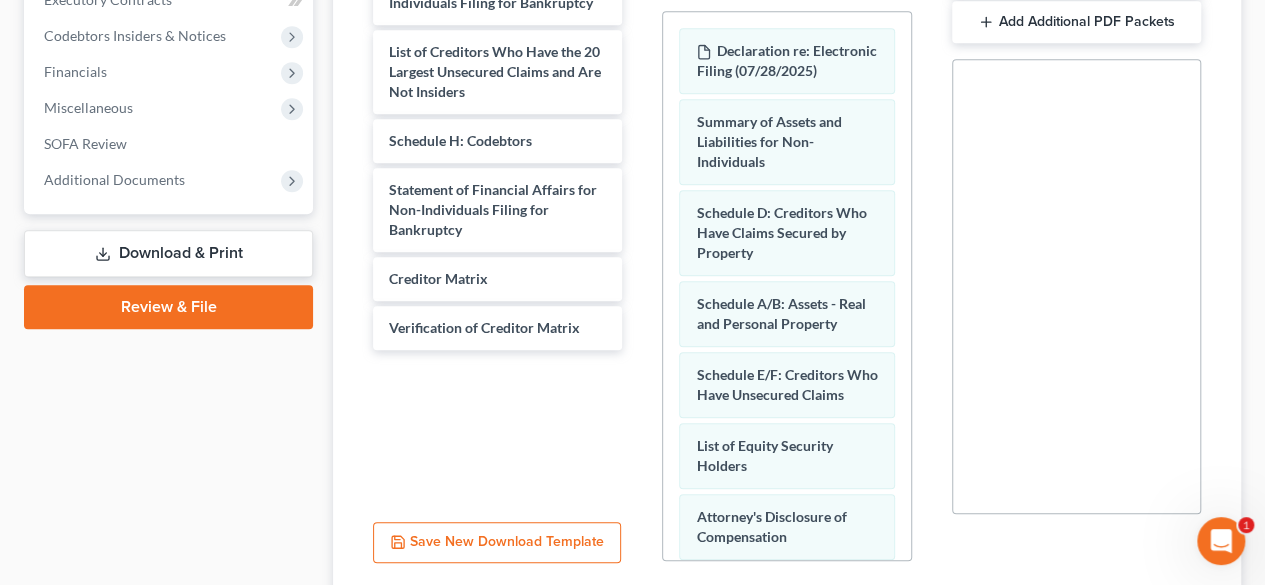 click on "Download & Print" at bounding box center (168, 253) 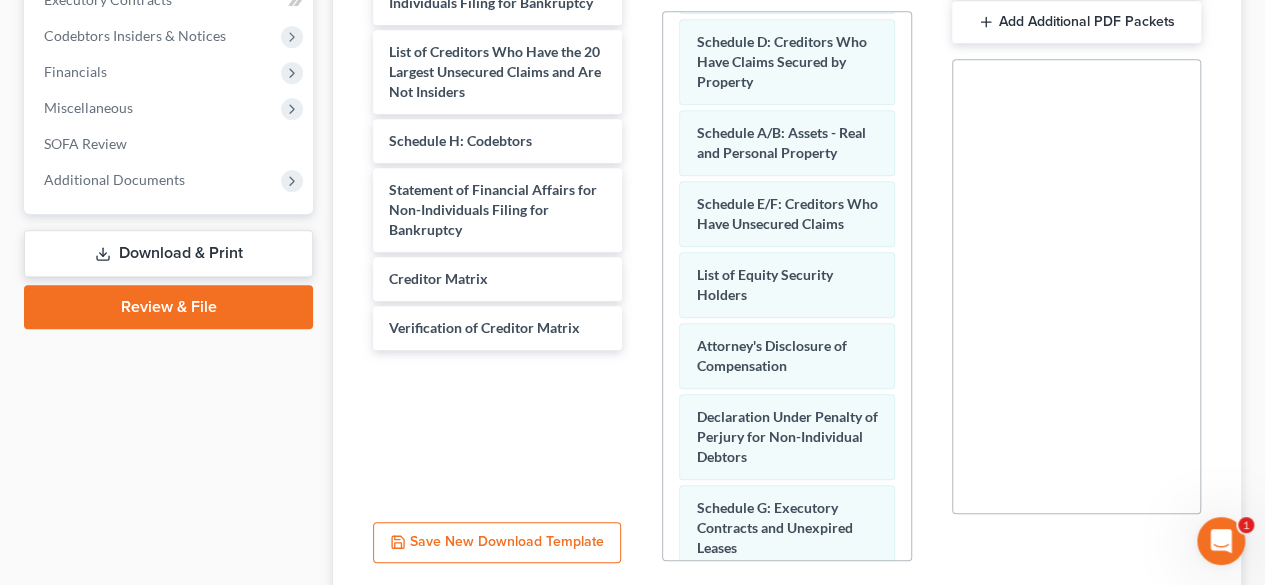 scroll, scrollTop: 0, scrollLeft: 0, axis: both 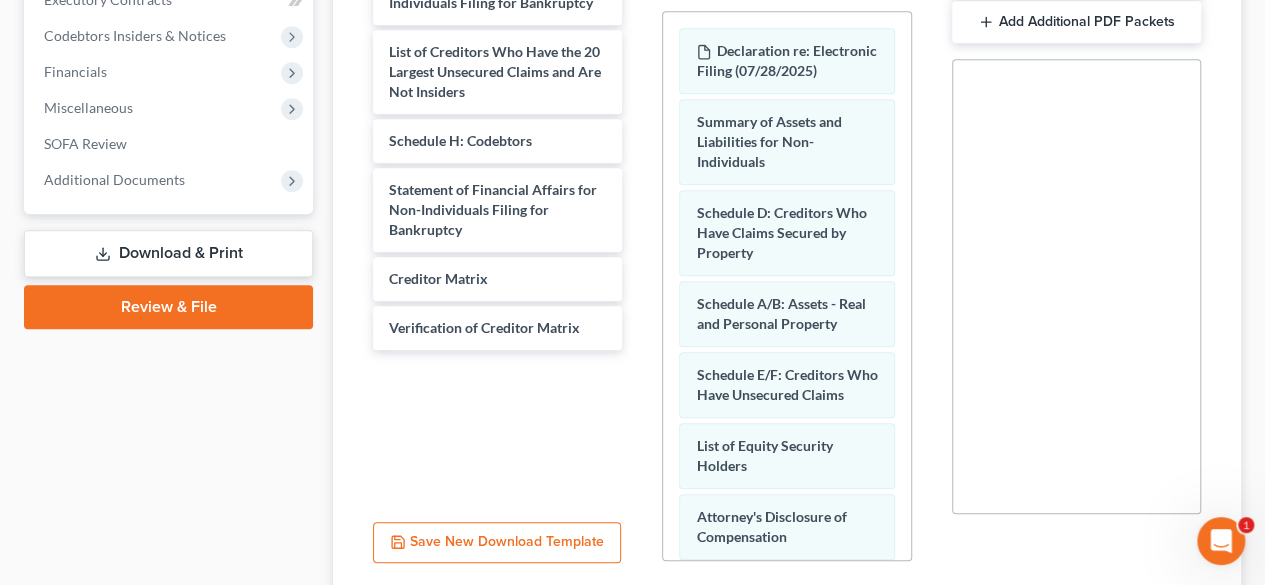 click on "PDF Packet 1 Choose Default Petition PDF Packet Complete Bankruptcy Petition (all forms and schedules) Emergency Filing Forms (Petition and Creditor List Only) Amended Forms Signature Pages Only cedric true blue petitio Declaration re: Electronic Filing (07/28/2025) Summary of Assets and Liabilities for Non-Individuals Schedule D: Creditors Who Have Claims Secured by Property Schedule A/B: Assets - Real and Personal Property Schedule E/F: Creditors Who Have Unsecured Claims List of Equity Security Holders Attorney's Disclosure of Compensation Declaration Under Penalty of Perjury for Non-Individual Debtors Schedule G: Executory Contracts and Unexpired Leases Drag-and-drop in any documents from the left. These will be merged into the Petition PDF Packet. Or choose a default set from the dropdown above." at bounding box center [786, 239] 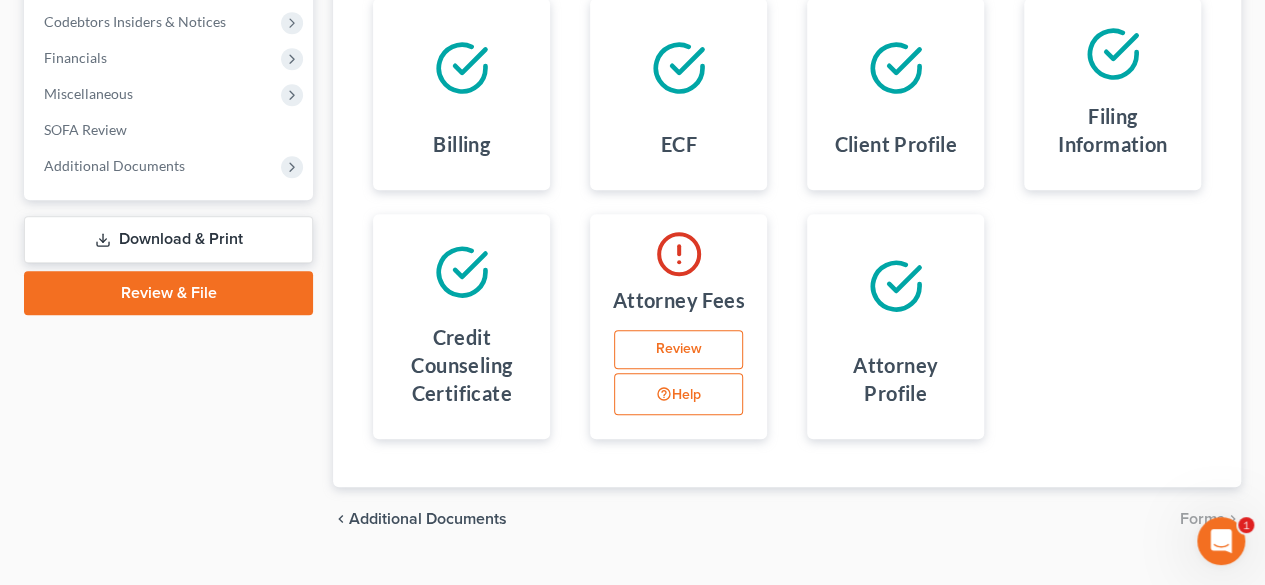 scroll, scrollTop: 567, scrollLeft: 0, axis: vertical 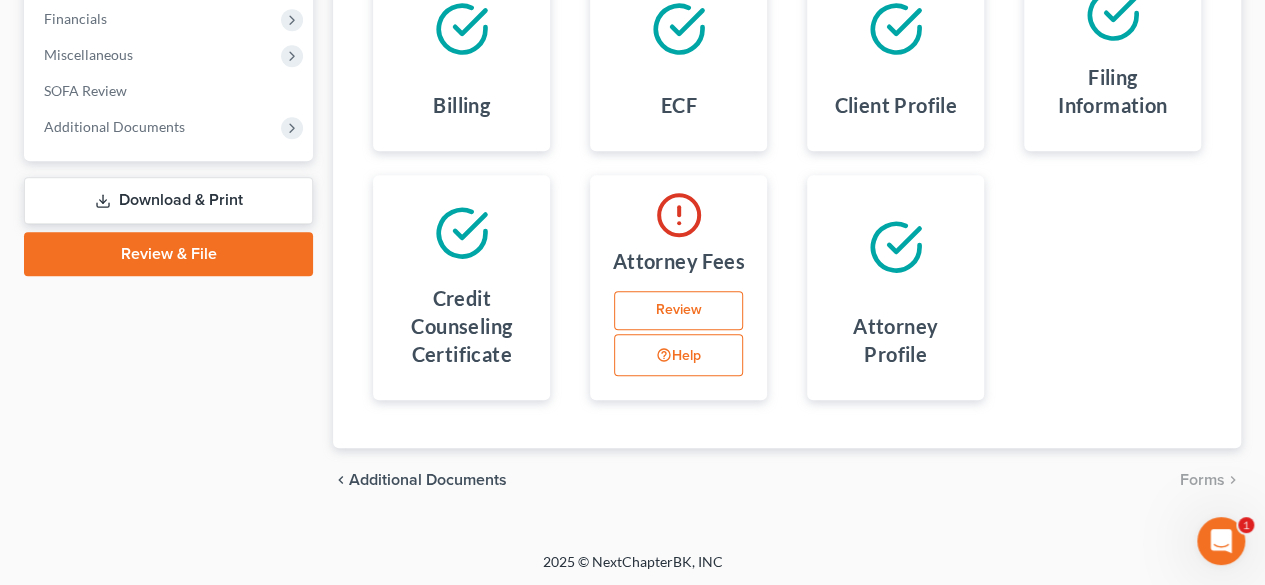 drag, startPoint x: 1265, startPoint y: 380, endPoint x: 1255, endPoint y: 293, distance: 87.57283 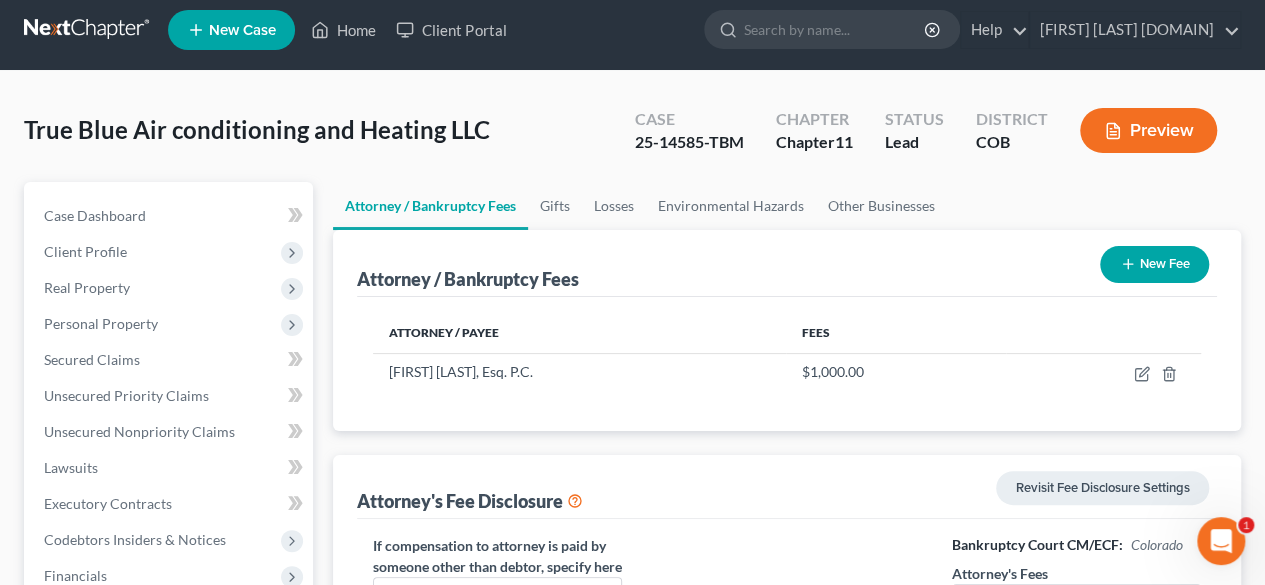 scroll, scrollTop: 0, scrollLeft: 0, axis: both 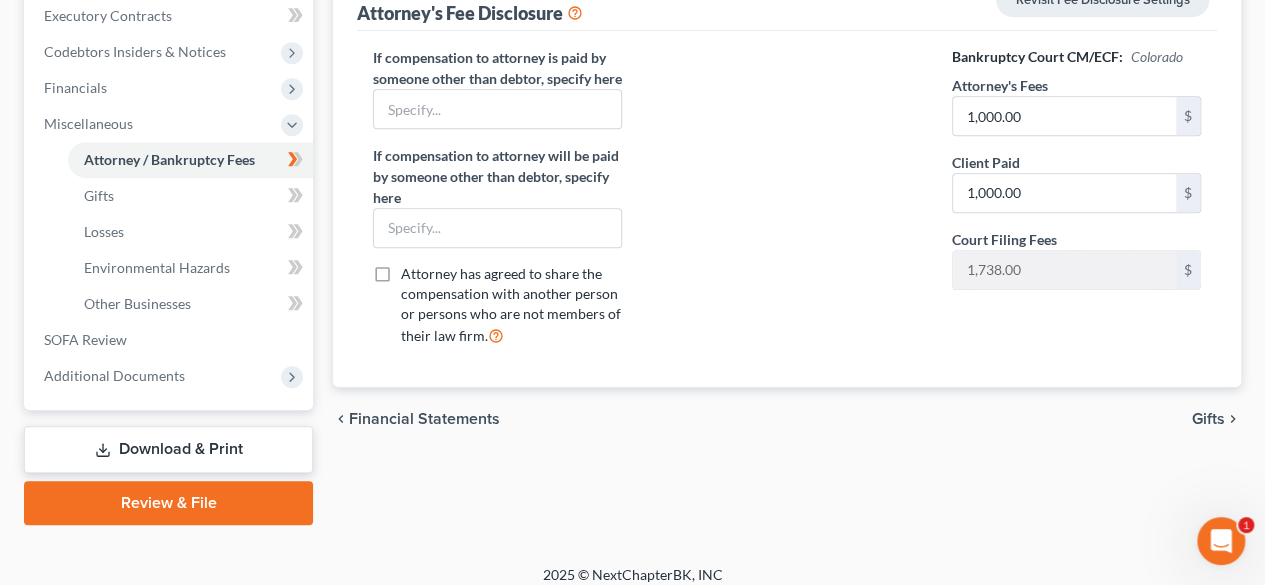 click on "chevron_left
Financial Statements
Gifts
chevron_right" at bounding box center [787, 419] 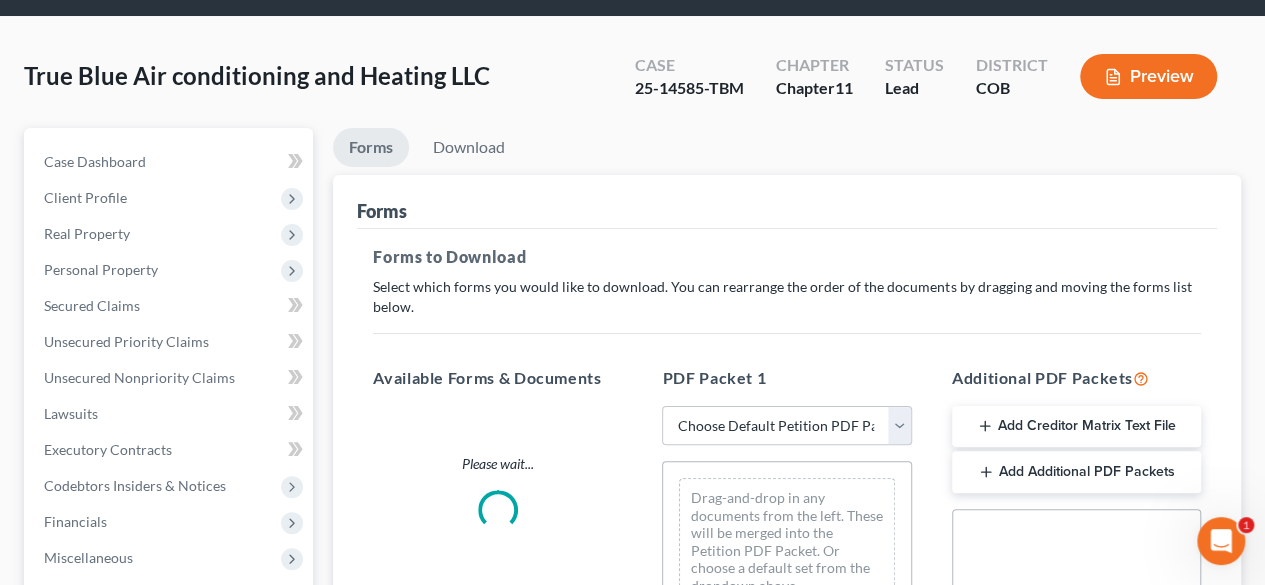 scroll, scrollTop: 0, scrollLeft: 0, axis: both 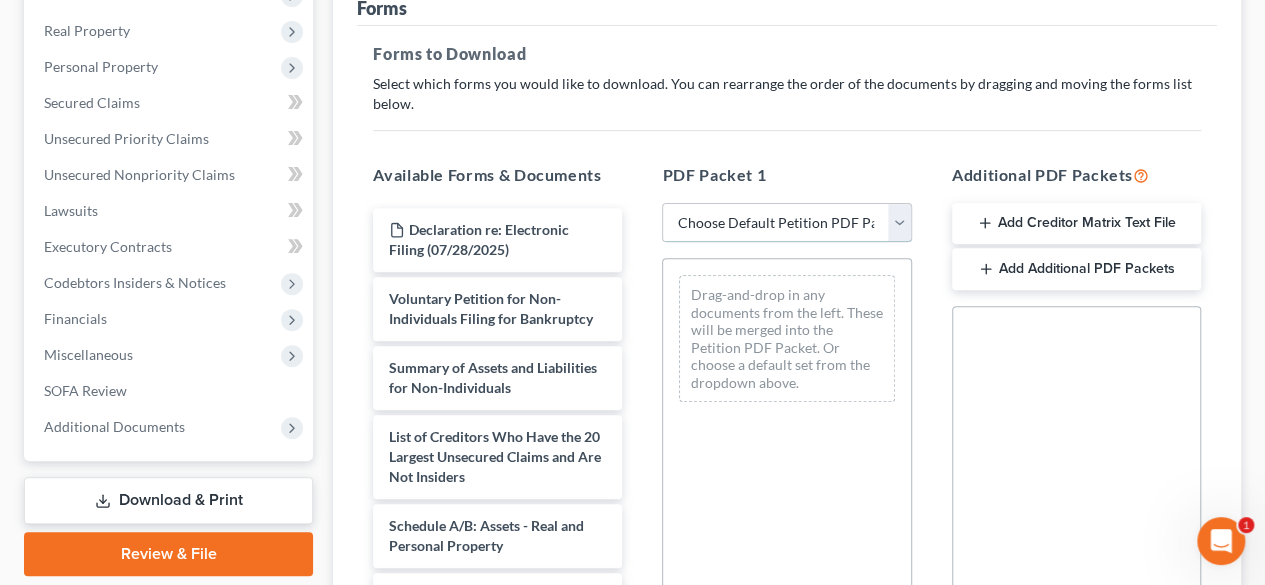 click on "Choose Default Petition PDF Packet Complete Bankruptcy Petition (all forms and schedules) Emergency Filing Forms (Petition and Creditor List Only) Amended Forms Signature Pages Only cedric true blue petitio" at bounding box center (786, 223) 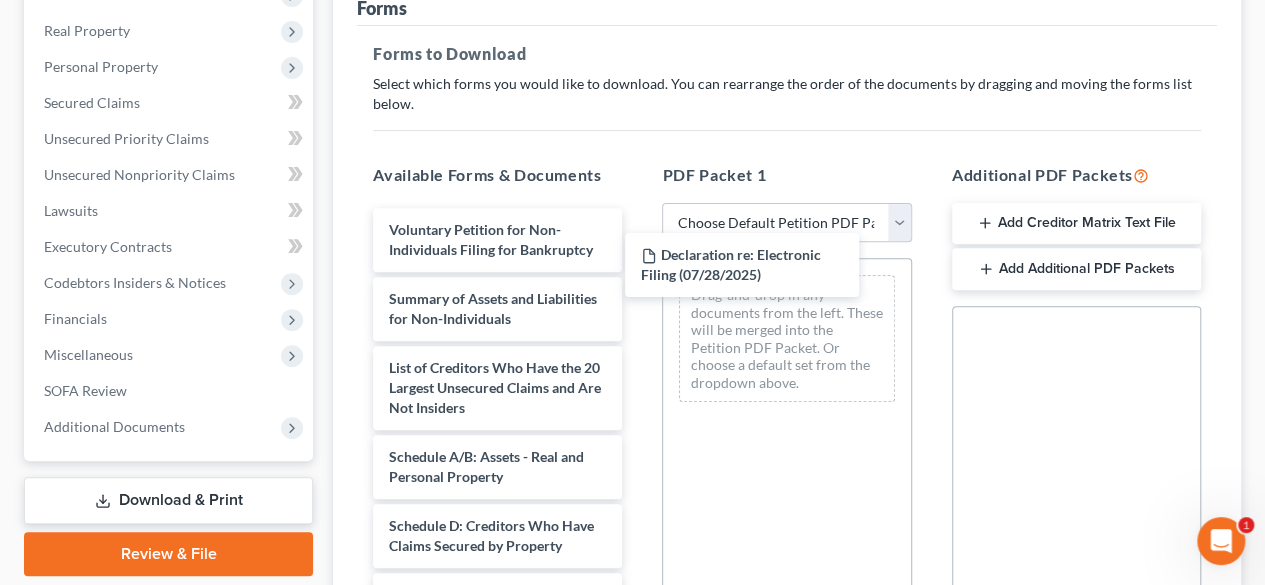 drag, startPoint x: 488, startPoint y: 224, endPoint x: 758, endPoint y: 247, distance: 270.97784 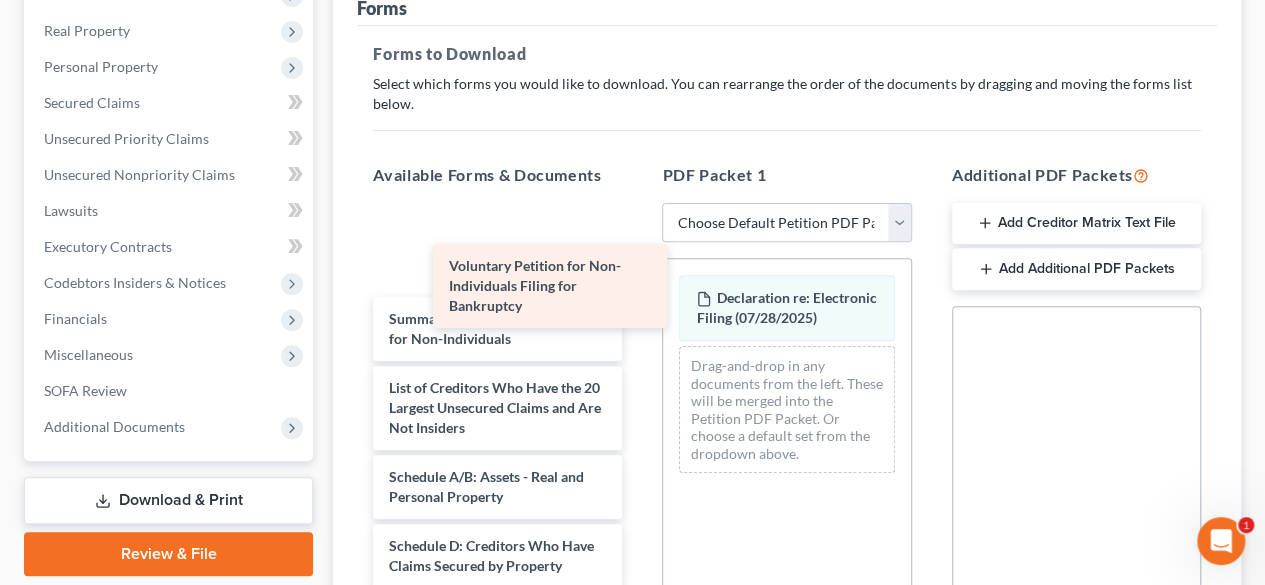 drag, startPoint x: 438, startPoint y: 235, endPoint x: 810, endPoint y: 429, distance: 419.54736 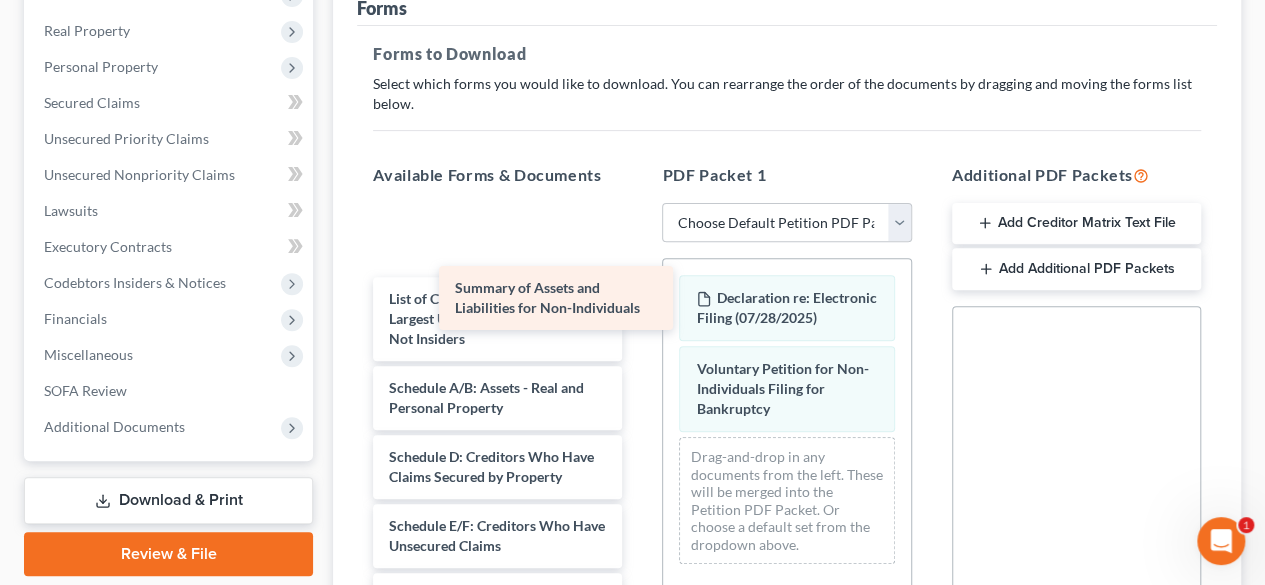 drag, startPoint x: 464, startPoint y: 229, endPoint x: 881, endPoint y: 449, distance: 471.47534 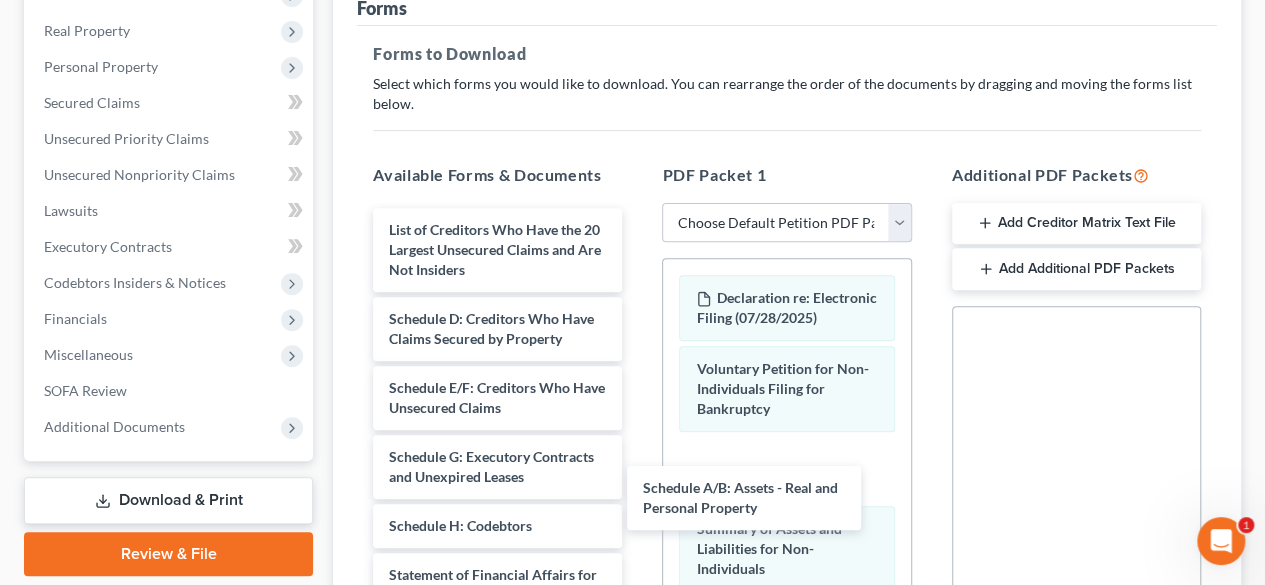 drag, startPoint x: 466, startPoint y: 322, endPoint x: 798, endPoint y: 499, distance: 376.2353 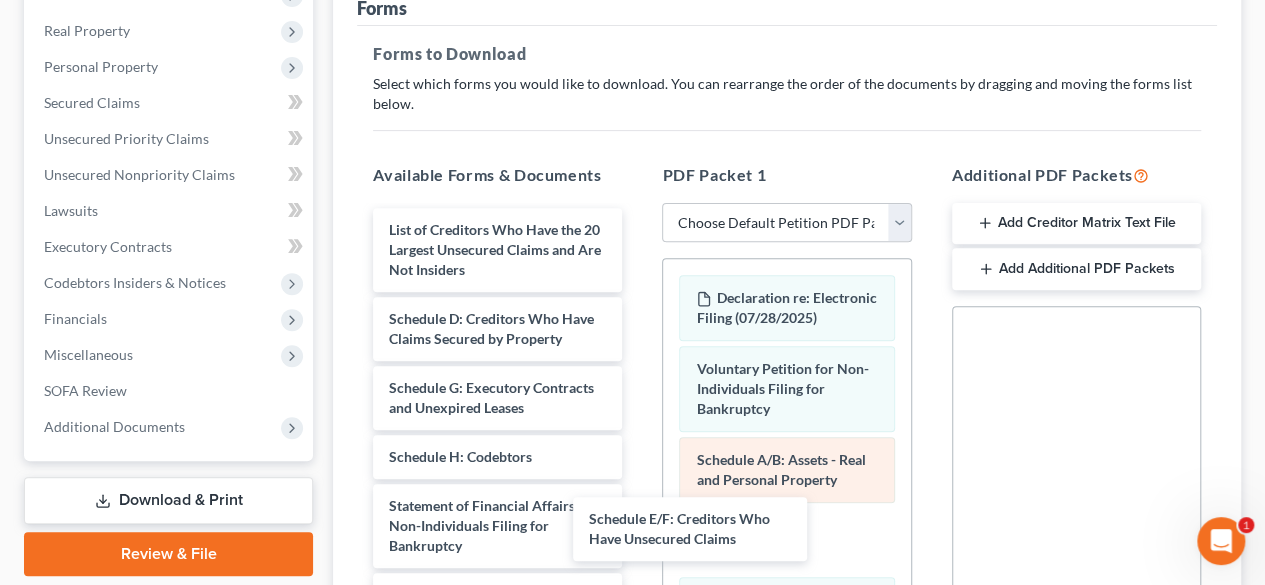 drag, startPoint x: 480, startPoint y: 410, endPoint x: 794, endPoint y: 492, distance: 324.53043 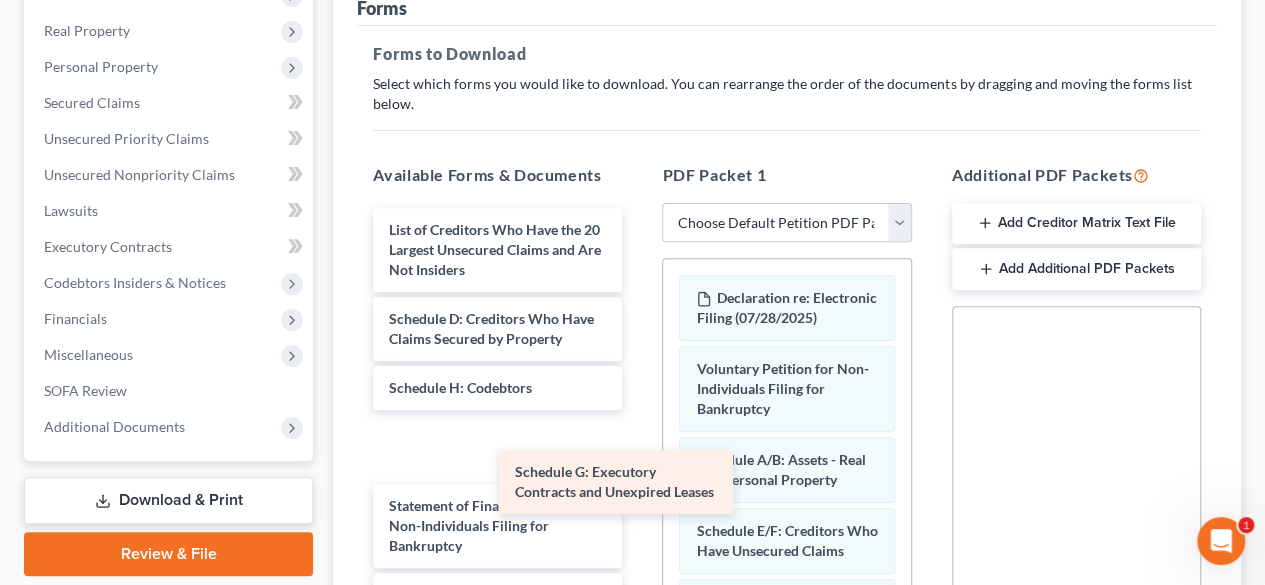 drag, startPoint x: 488, startPoint y: 415, endPoint x: 864, endPoint y: 549, distance: 399.16412 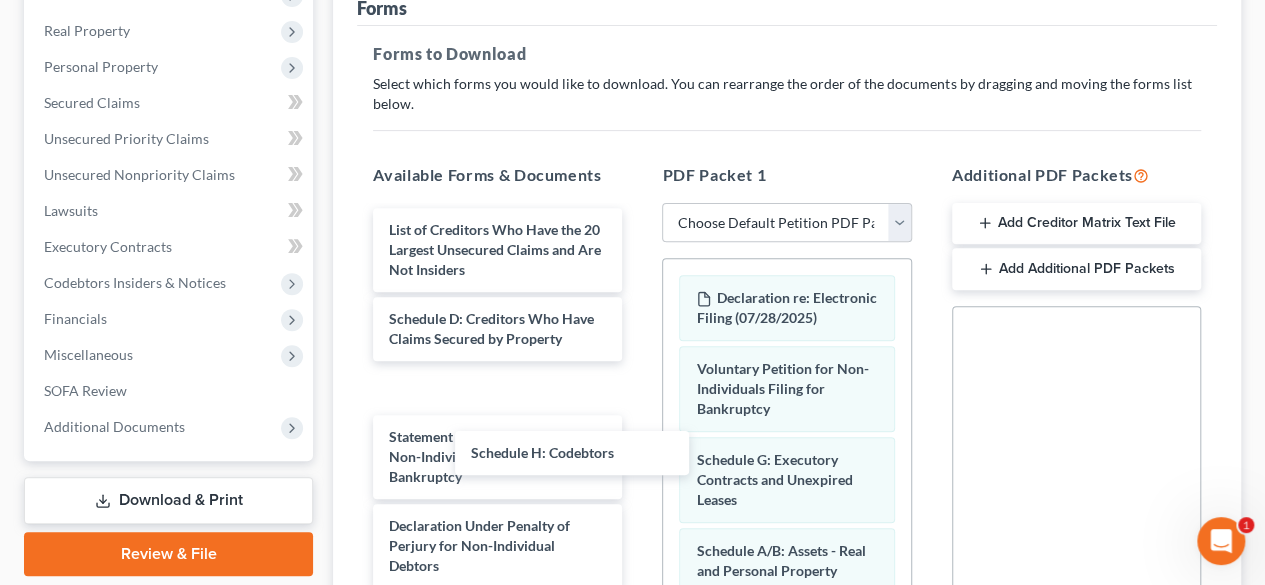 drag, startPoint x: 445, startPoint y: 402, endPoint x: 731, endPoint y: 627, distance: 363.89697 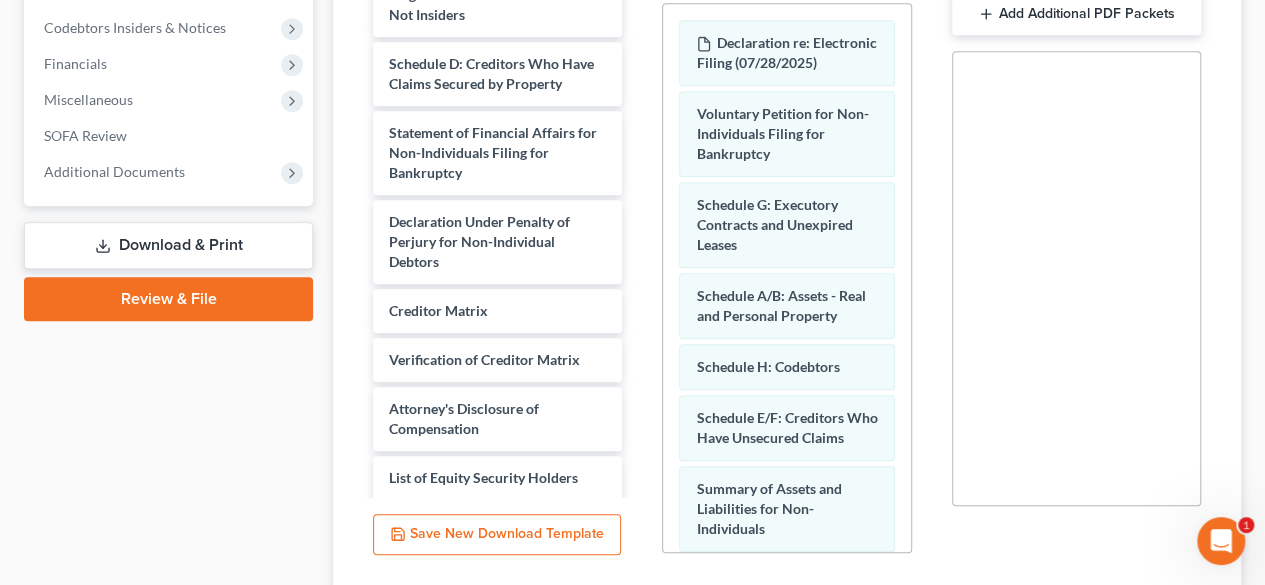 scroll, scrollTop: 528, scrollLeft: 0, axis: vertical 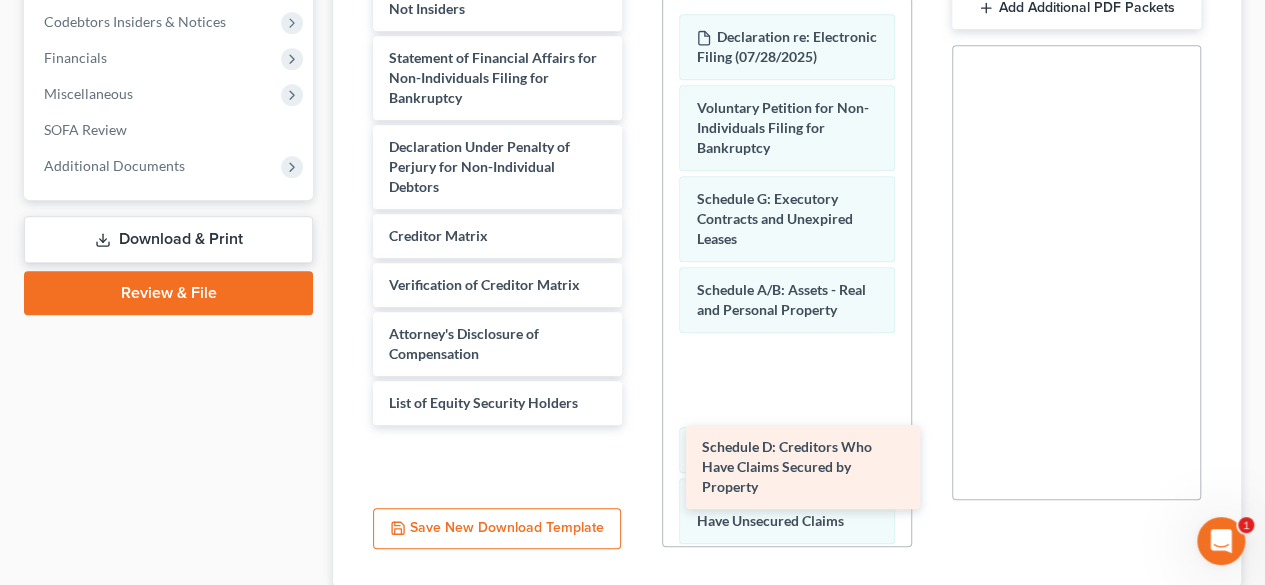 drag, startPoint x: 450, startPoint y: 63, endPoint x: 736, endPoint y: 459, distance: 488.47928 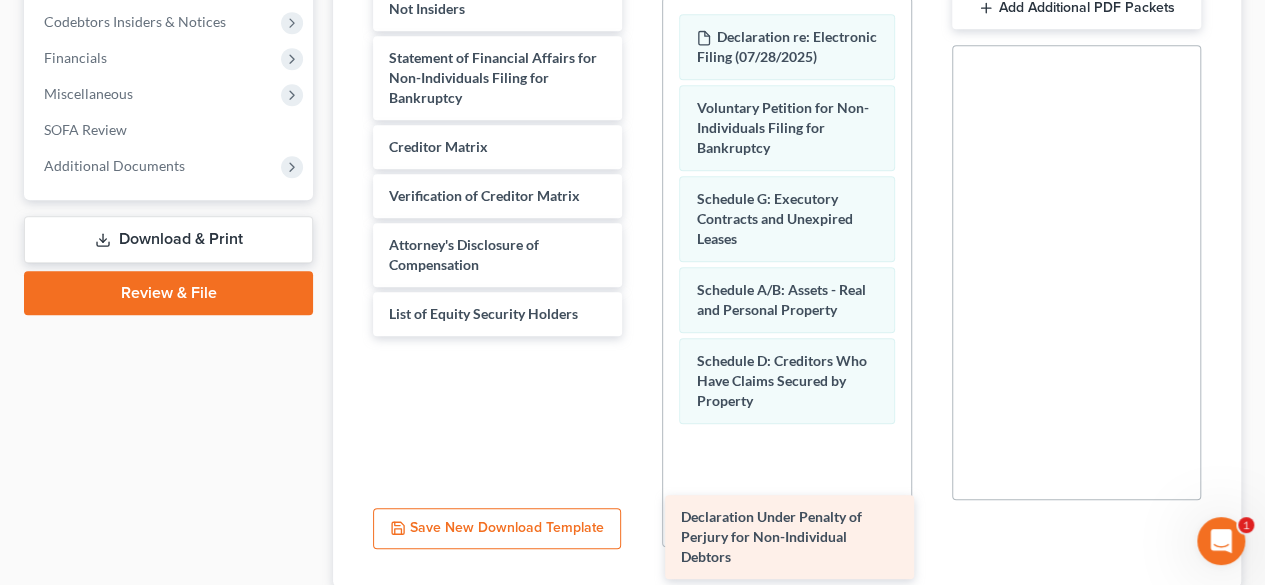 drag, startPoint x: 463, startPoint y: 155, endPoint x: 755, endPoint y: 527, distance: 472.91437 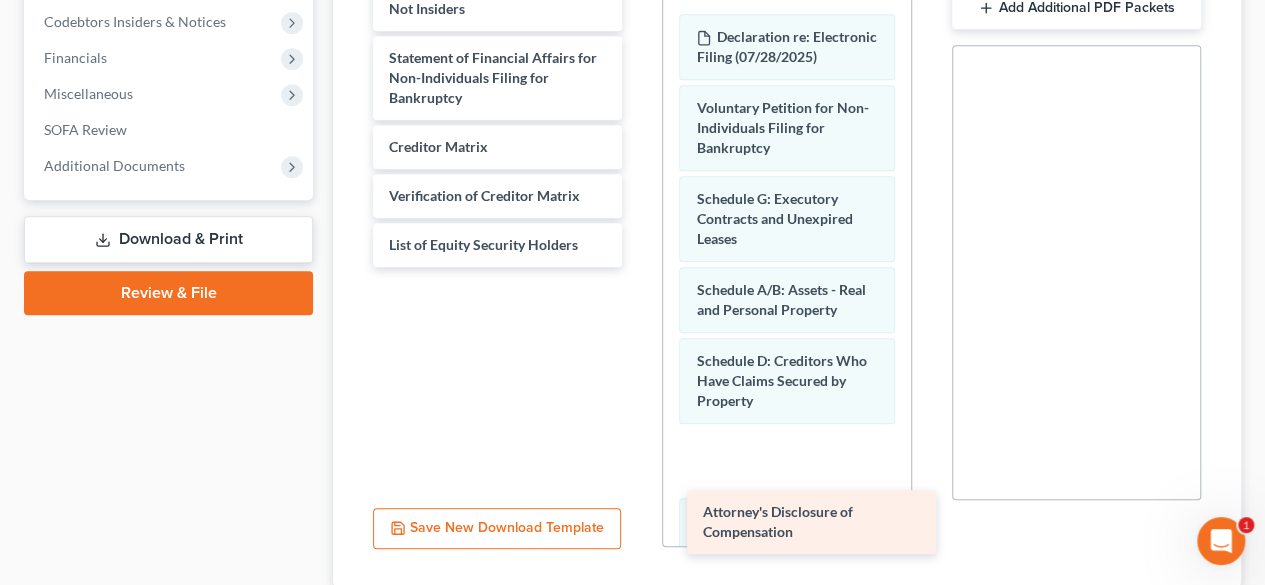 drag, startPoint x: 480, startPoint y: 244, endPoint x: 794, endPoint y: 515, distance: 414.77344 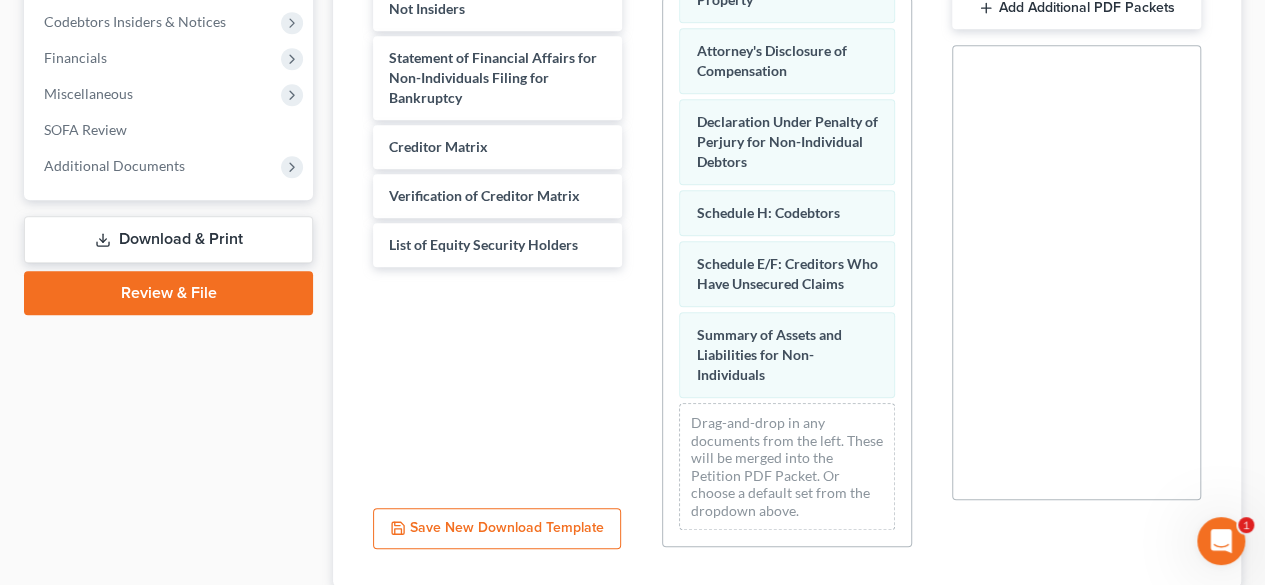 scroll, scrollTop: 0, scrollLeft: 0, axis: both 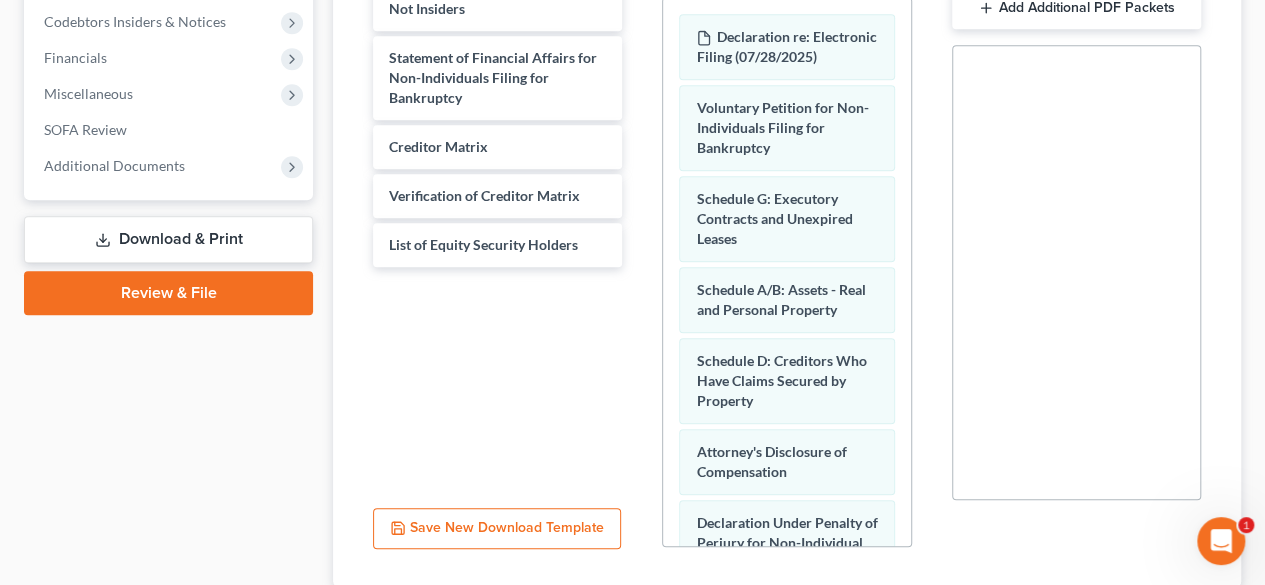 click on "Download & Print" at bounding box center [168, 239] 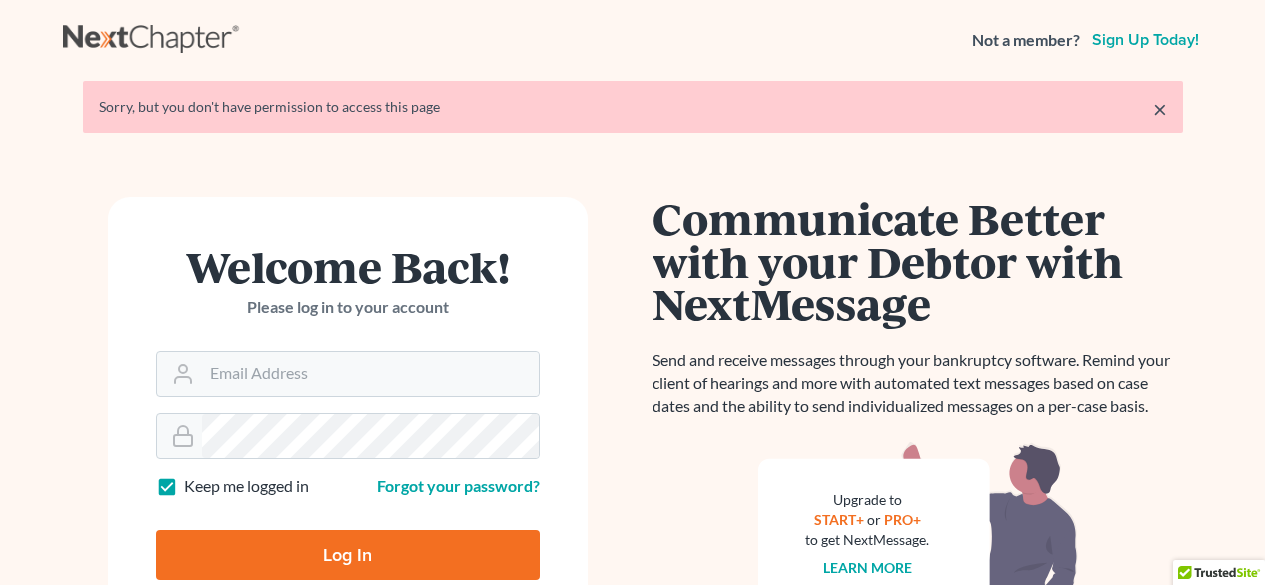 scroll, scrollTop: 0, scrollLeft: 0, axis: both 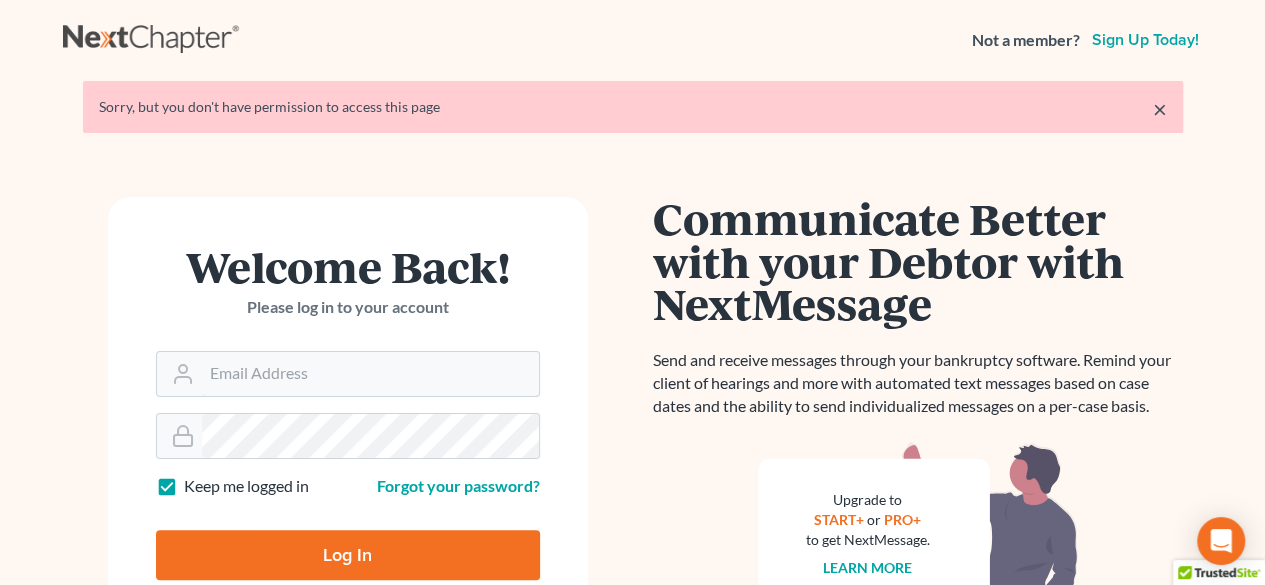 type on "[USERNAME]@[DOMAIN]" 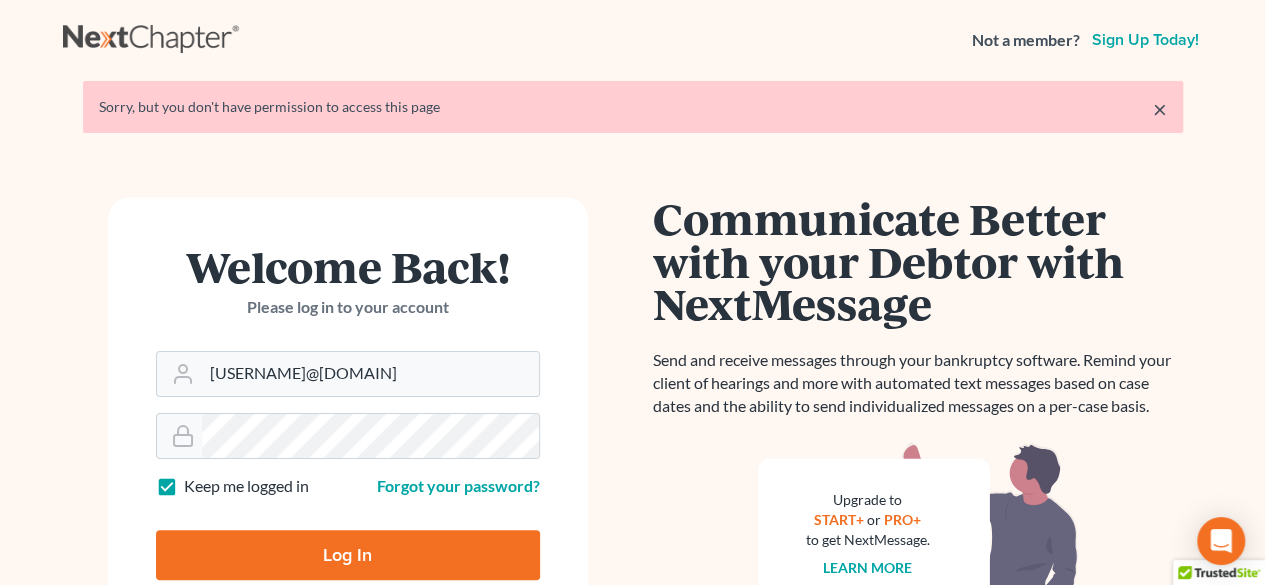 click on "Log In" at bounding box center (348, 555) 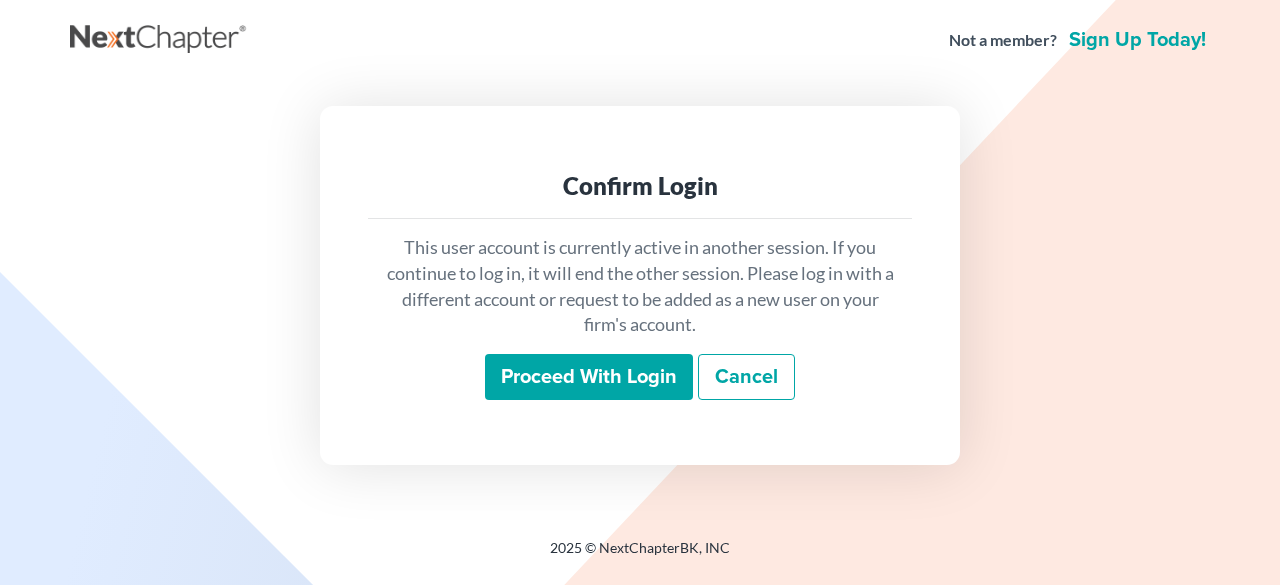 scroll, scrollTop: 0, scrollLeft: 0, axis: both 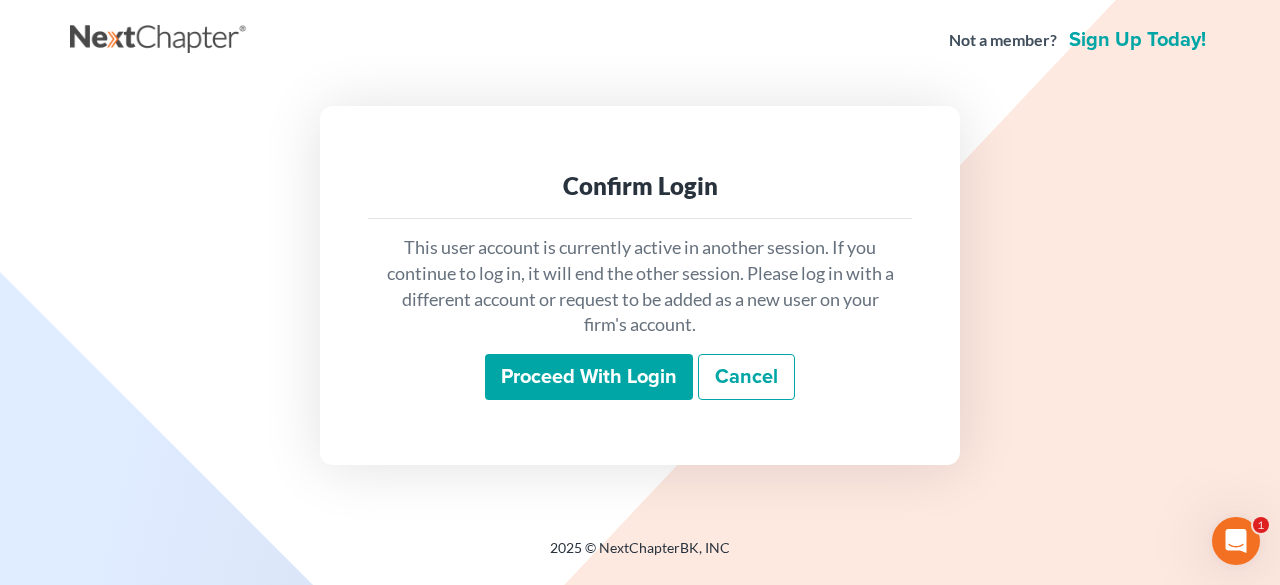 click on "Proceed with login" at bounding box center (589, 377) 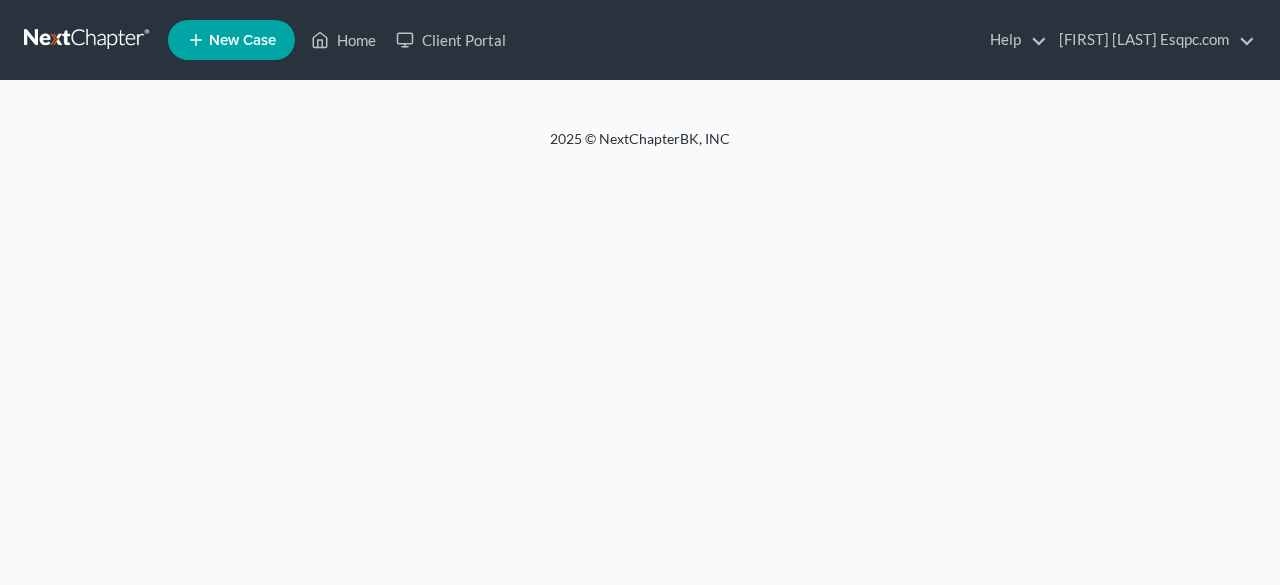 scroll, scrollTop: 0, scrollLeft: 0, axis: both 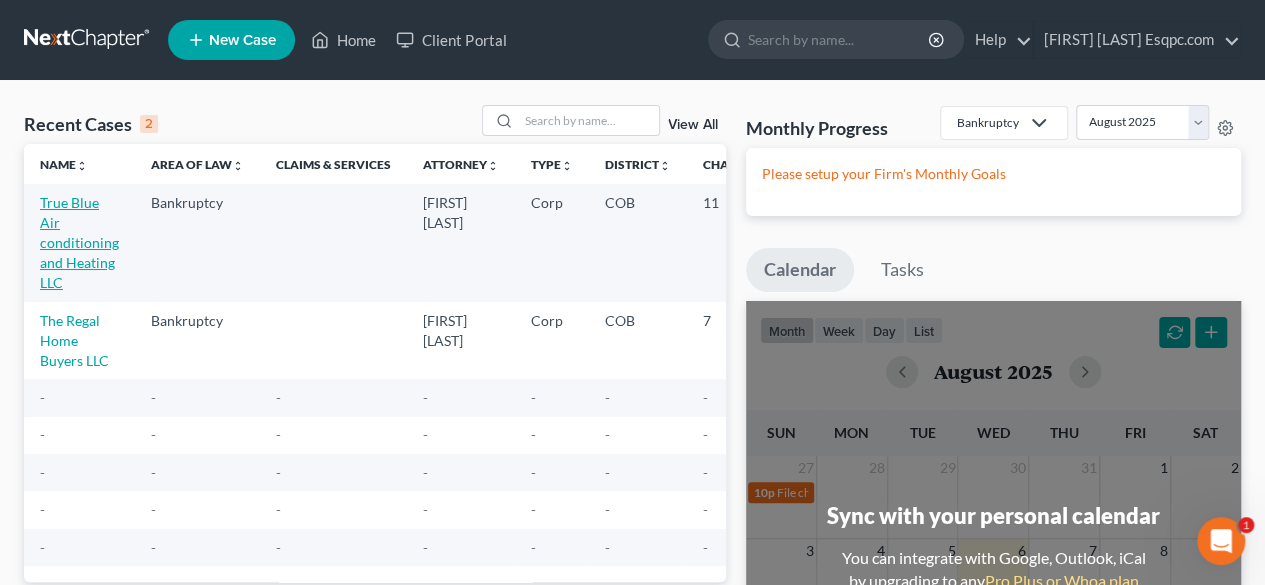 click on "True  Blue Air conditioning and Heating LLC" at bounding box center [79, 242] 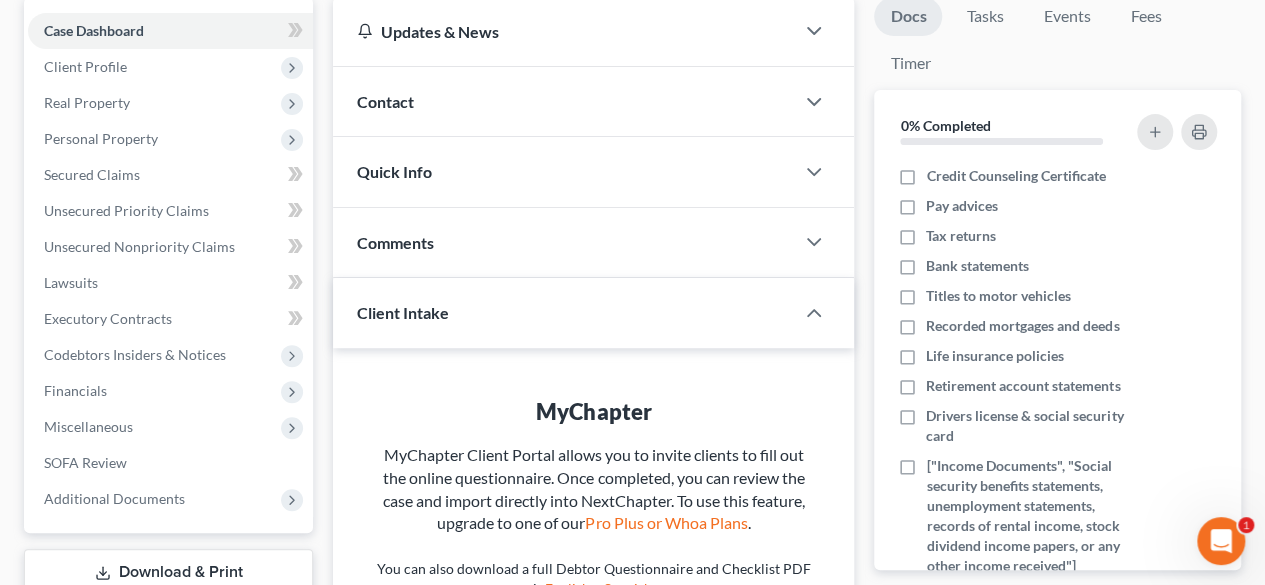 scroll, scrollTop: 200, scrollLeft: 0, axis: vertical 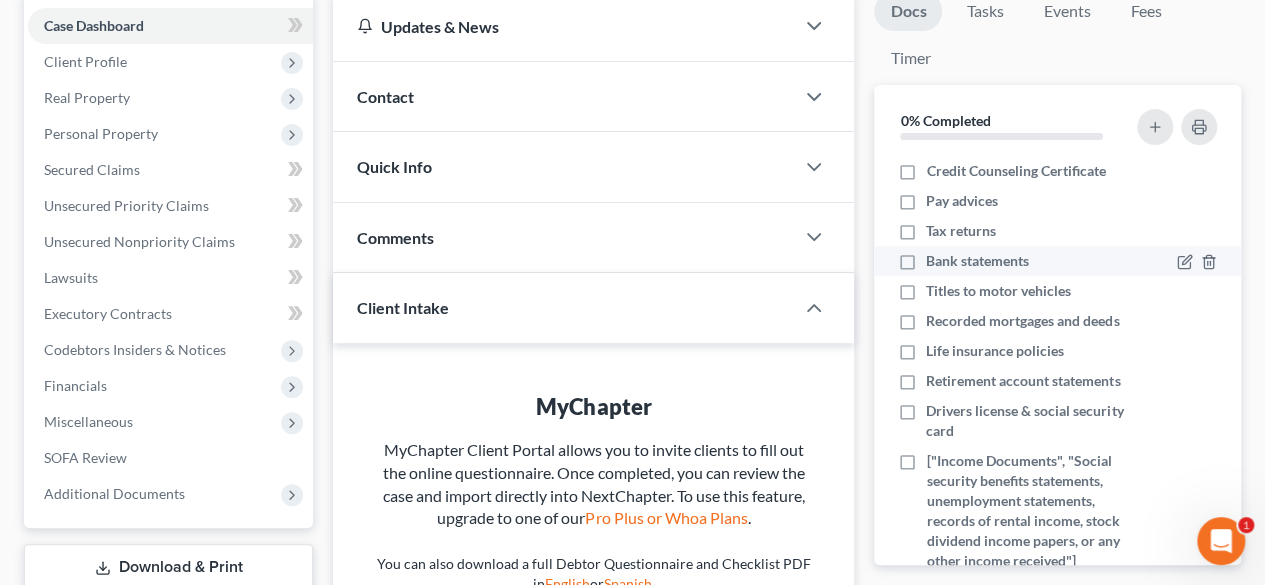 click on "Bank statements" at bounding box center [977, 261] 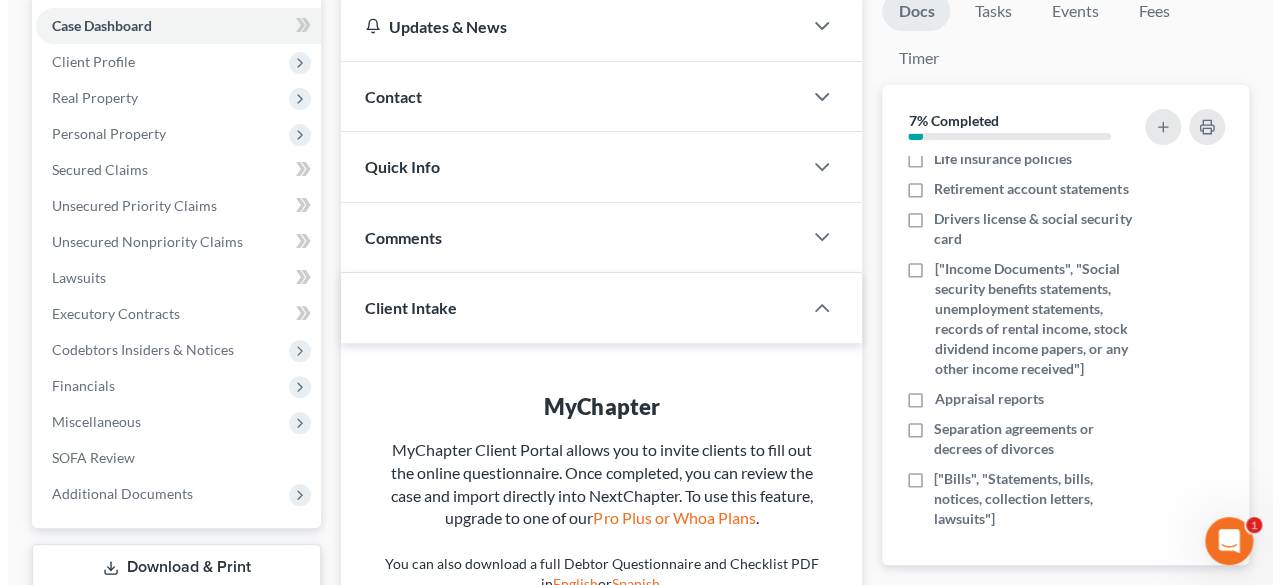 scroll, scrollTop: 232, scrollLeft: 0, axis: vertical 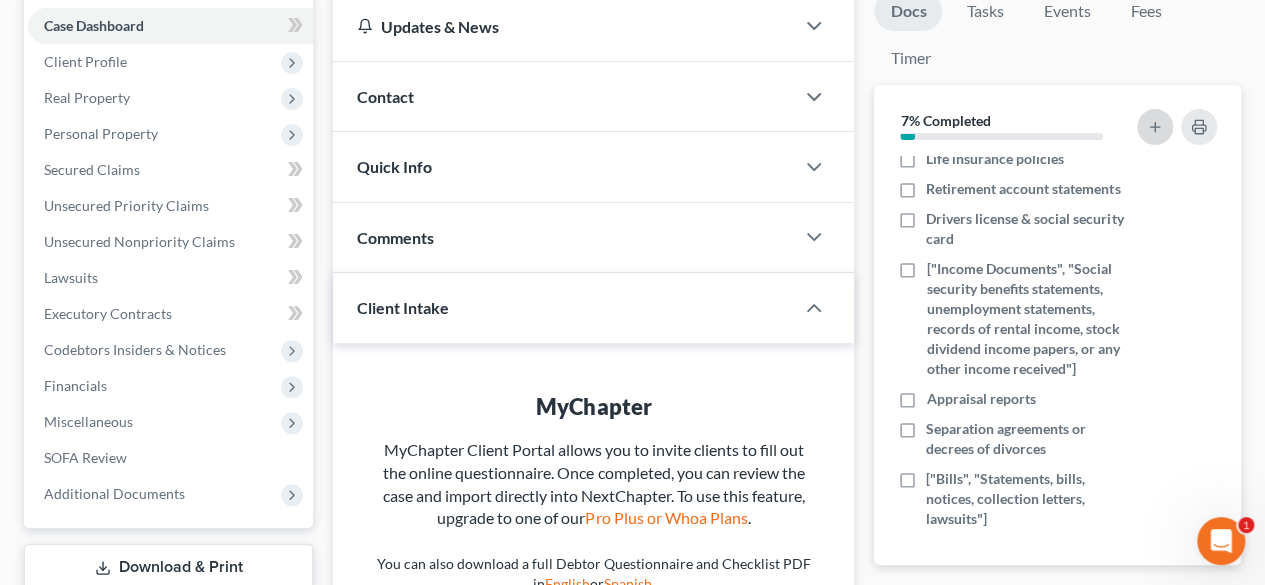 click 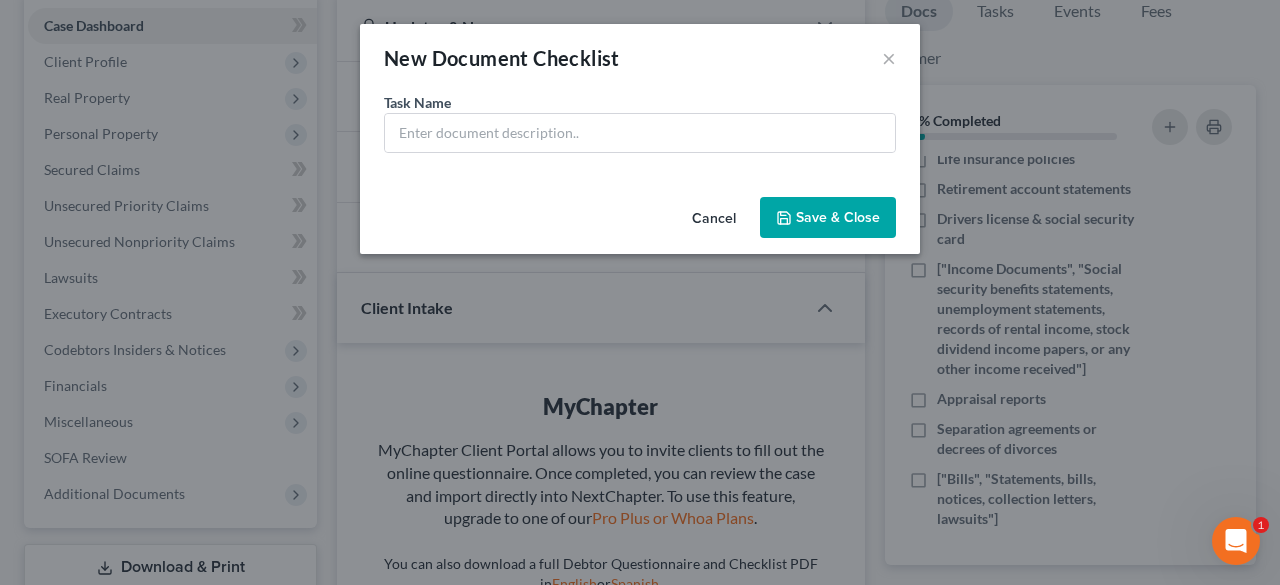 drag, startPoint x: 879, startPoint y: 52, endPoint x: 859, endPoint y: 38, distance: 24.41311 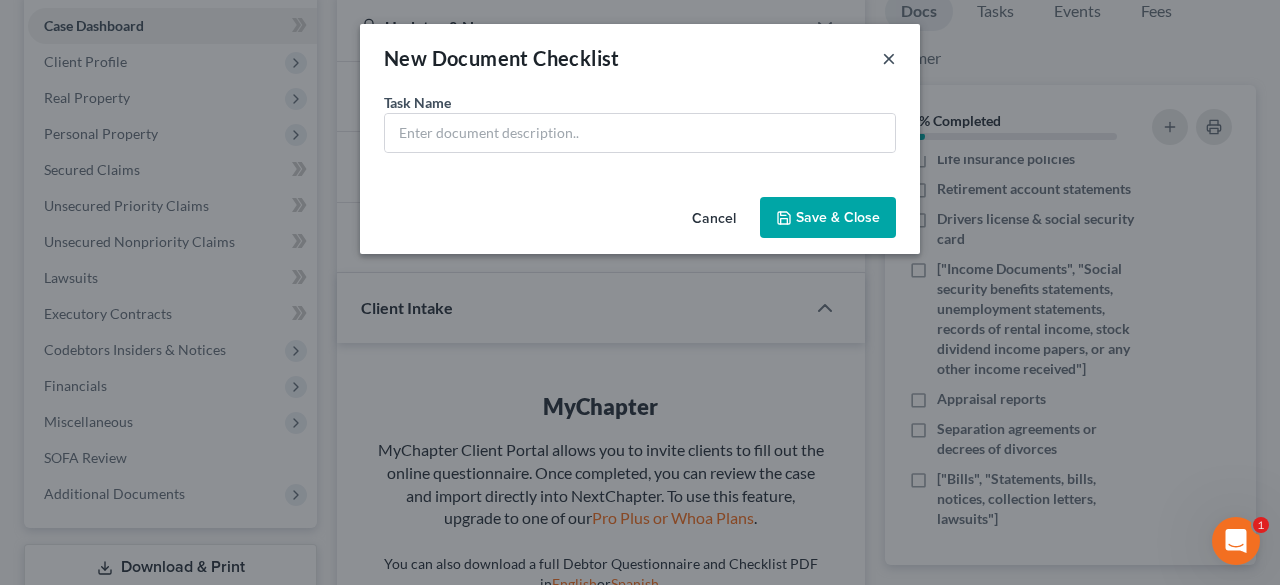 click on "×" at bounding box center [889, 58] 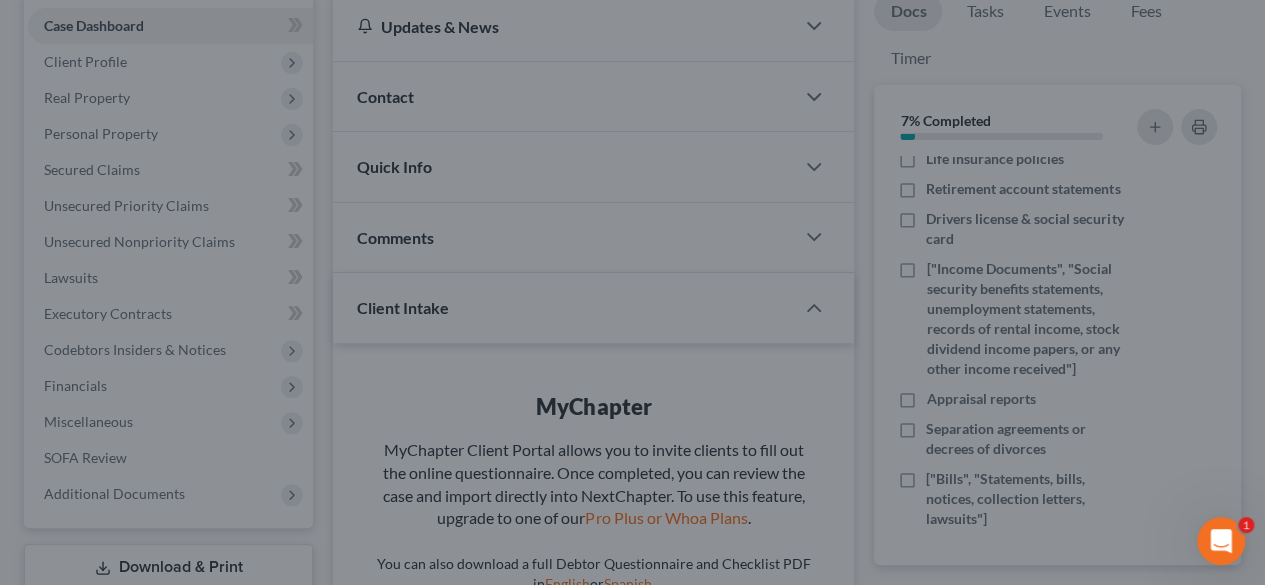 scroll, scrollTop: 232, scrollLeft: 0, axis: vertical 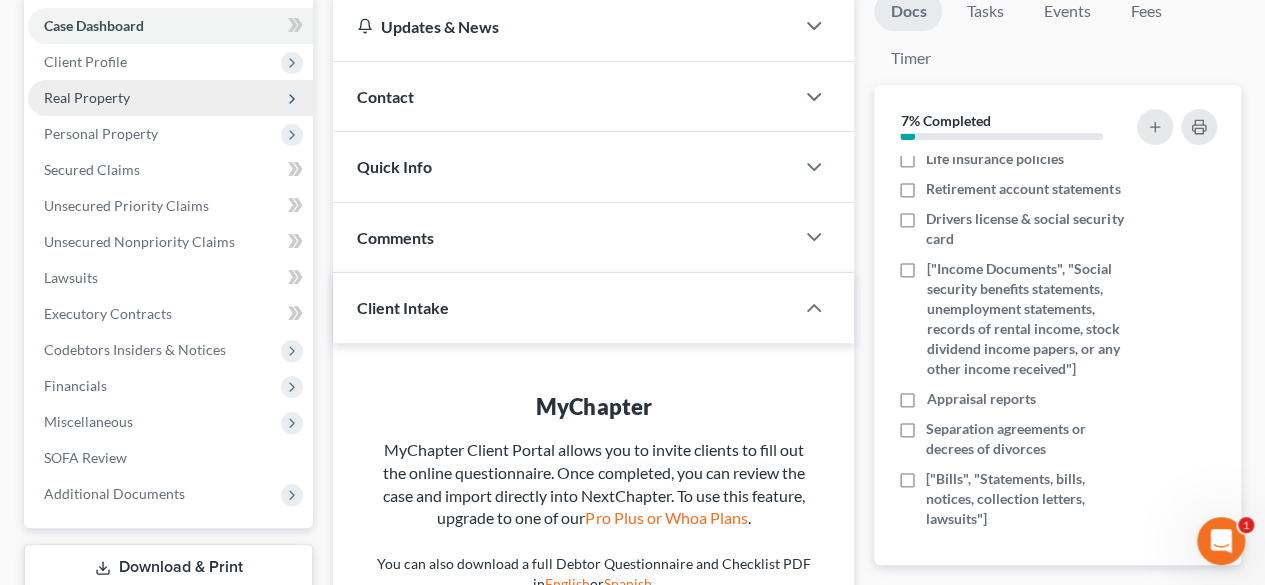 click on "Real Property" at bounding box center [87, 97] 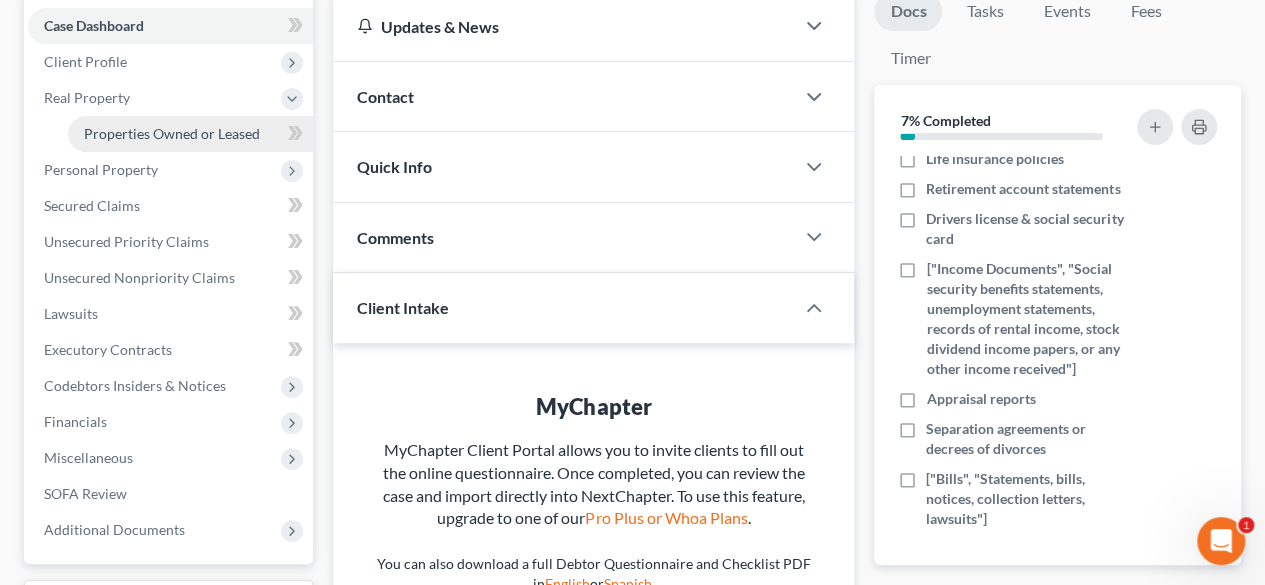 click on "Properties Owned or Leased" at bounding box center (172, 133) 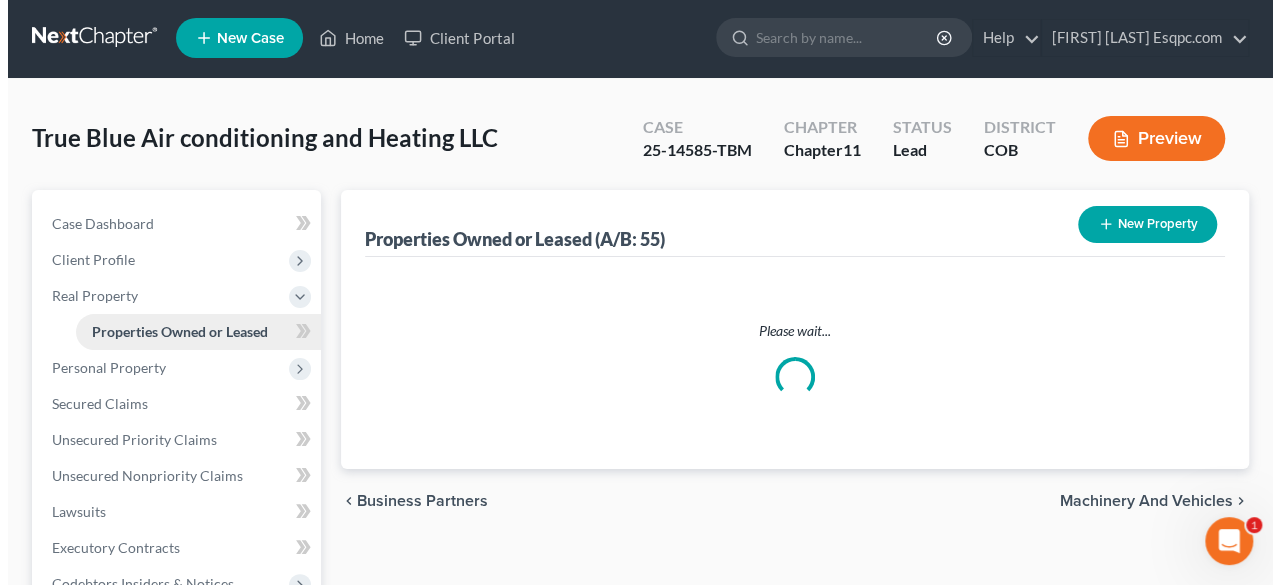 scroll, scrollTop: 0, scrollLeft: 0, axis: both 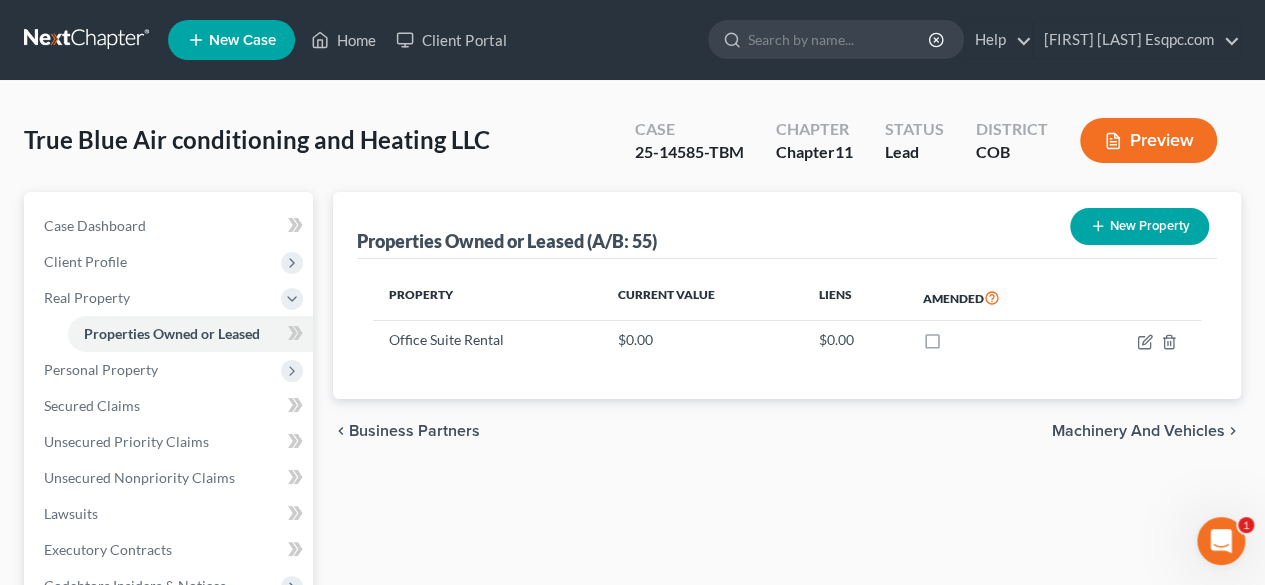 click on "Preview" at bounding box center (1148, 140) 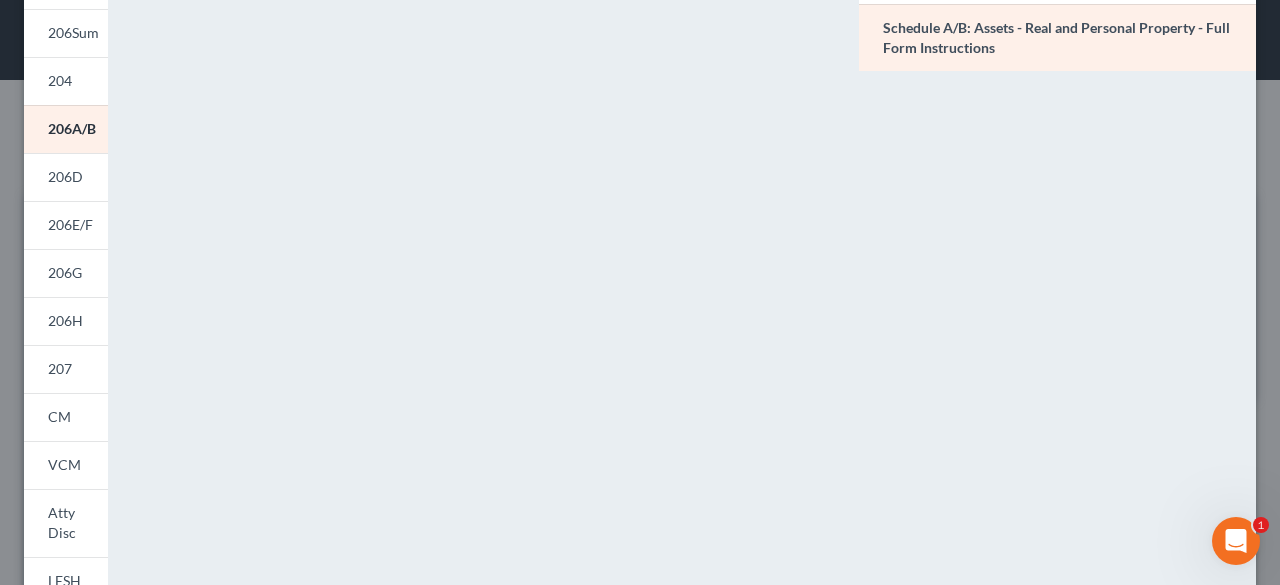 scroll, scrollTop: 0, scrollLeft: 0, axis: both 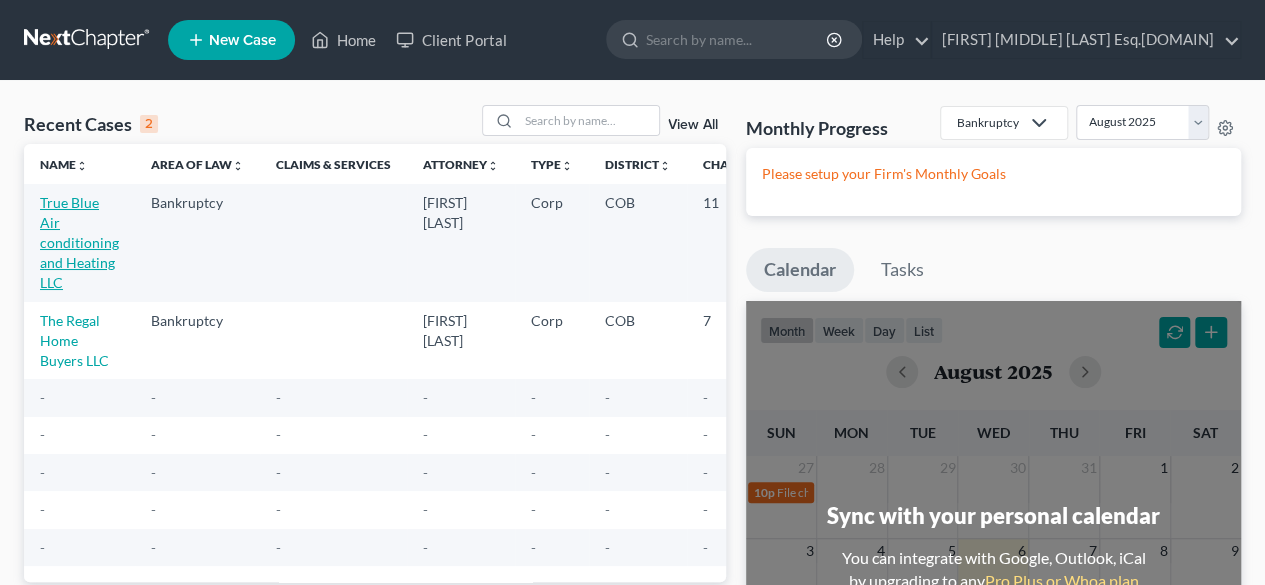 click on "True  Blue Air conditioning and Heating LLC" at bounding box center (79, 242) 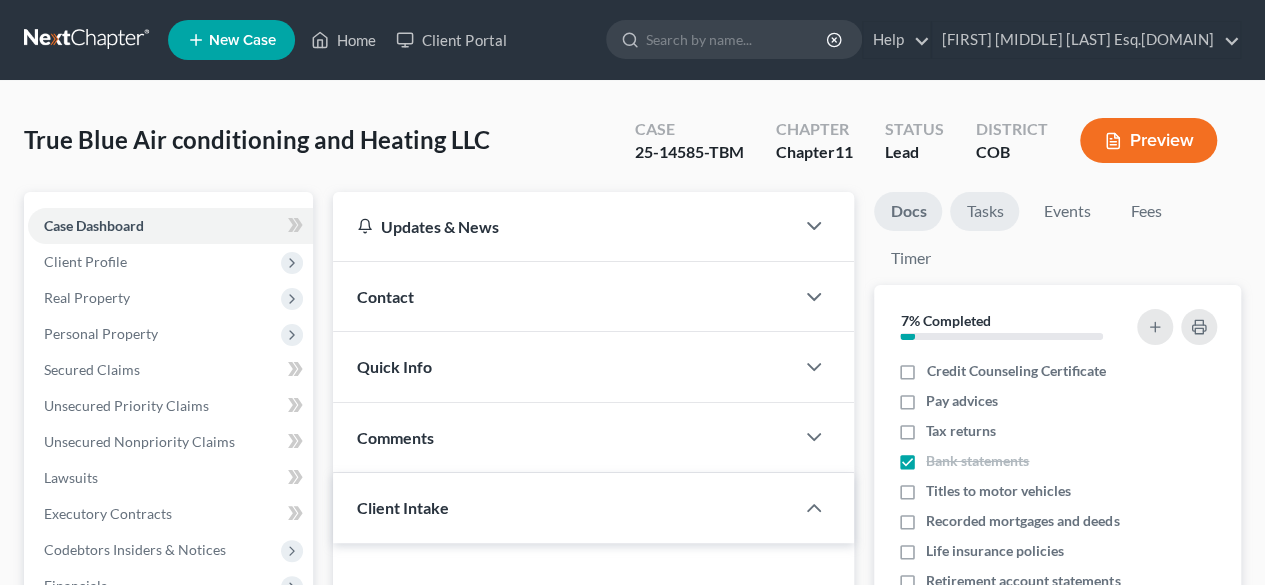 click on "Tasks" at bounding box center [984, 211] 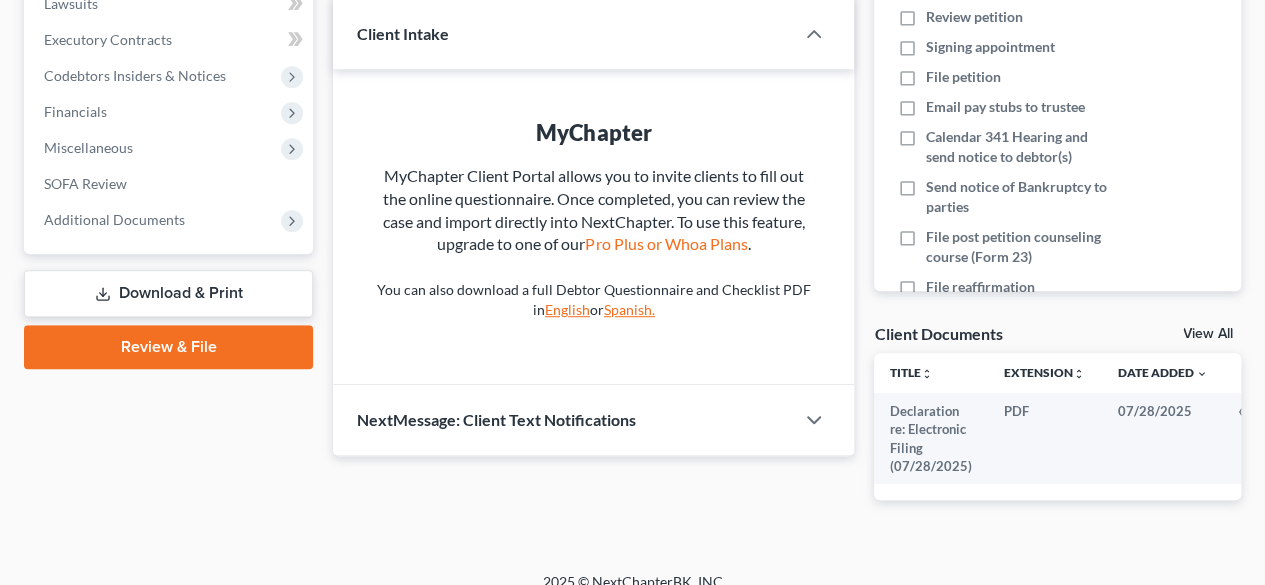 scroll, scrollTop: 486, scrollLeft: 0, axis: vertical 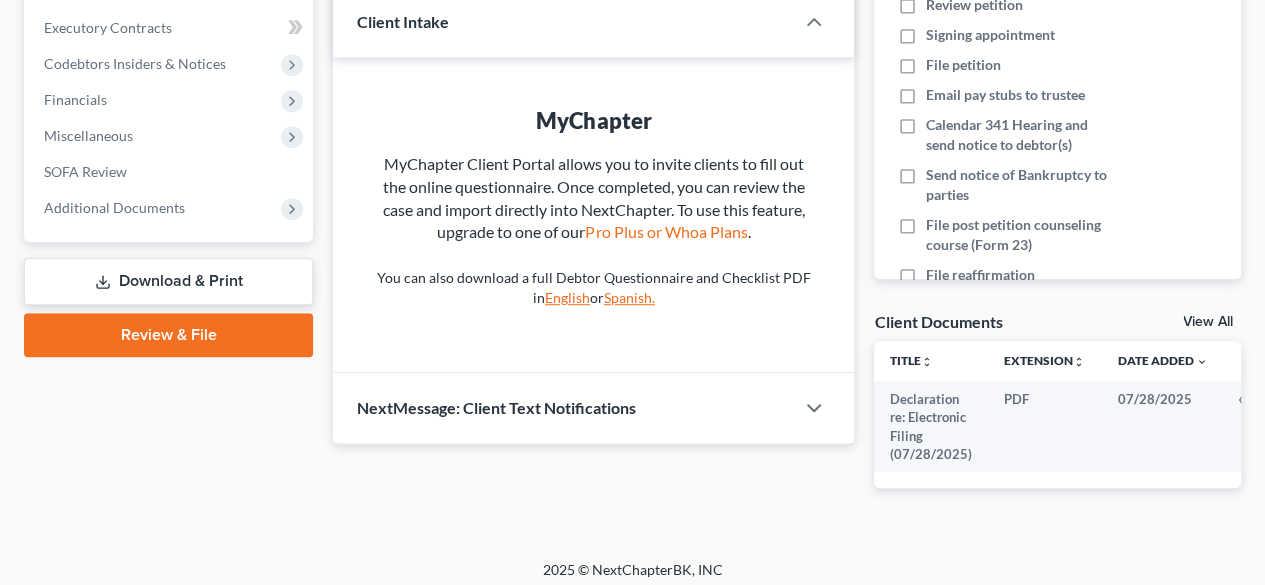 click on "Download & Print" at bounding box center (168, 281) 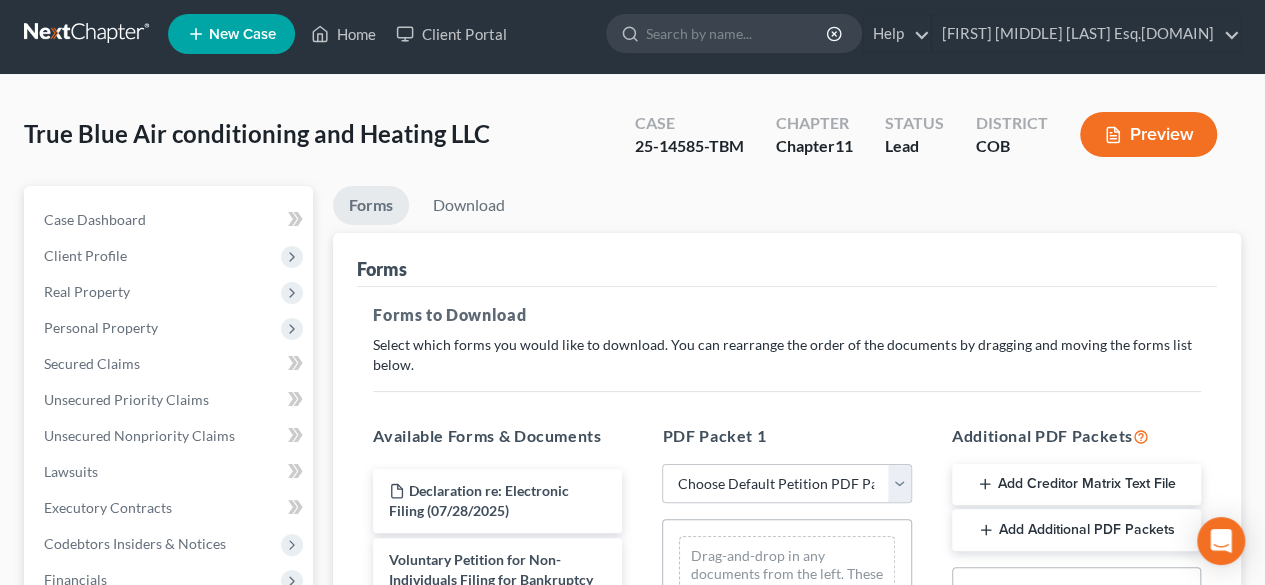 scroll, scrollTop: 0, scrollLeft: 0, axis: both 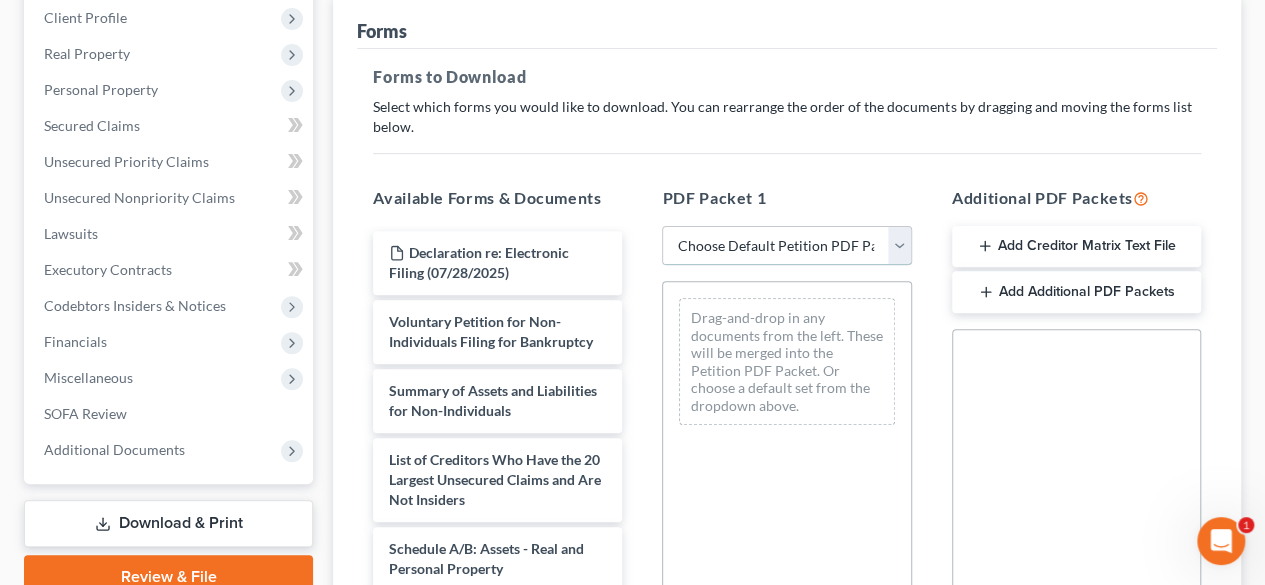 click on "Choose Default Petition PDF Packet Complete Bankruptcy Petition (all forms and schedules) Emergency Filing Forms (Petition and Creditor List Only) Amended Forms Signature Pages Only cedric true blue petitio" at bounding box center [786, 246] 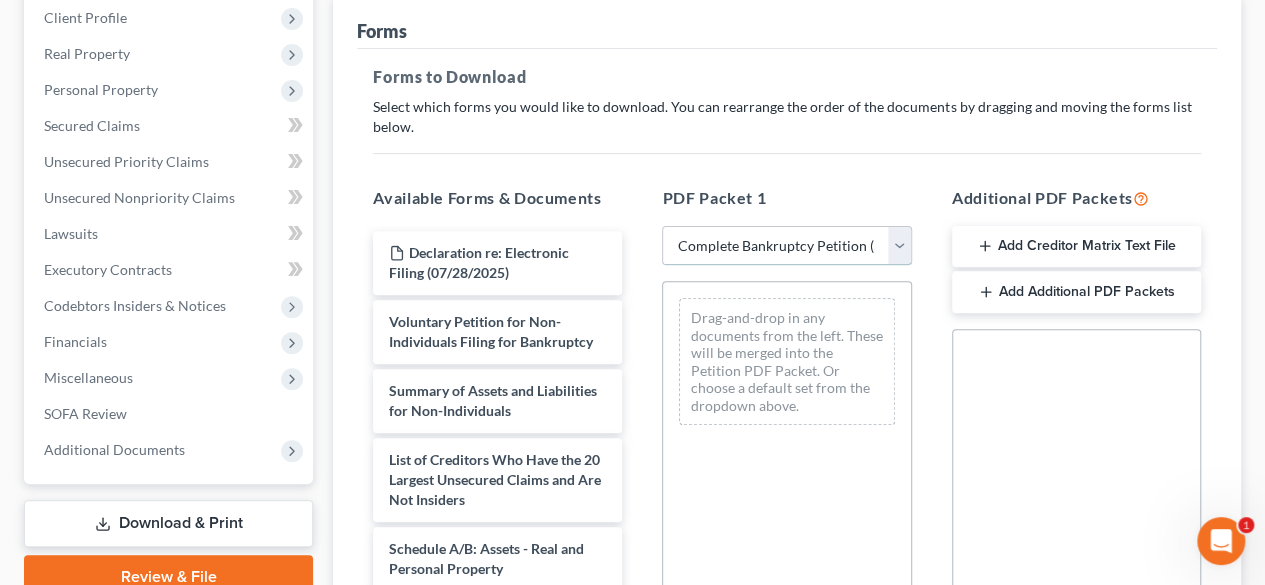 click on "Choose Default Petition PDF Packet Complete Bankruptcy Petition (all forms and schedules) Emergency Filing Forms (Petition and Creditor List Only) Amended Forms Signature Pages Only cedric true blue petitio" at bounding box center [786, 246] 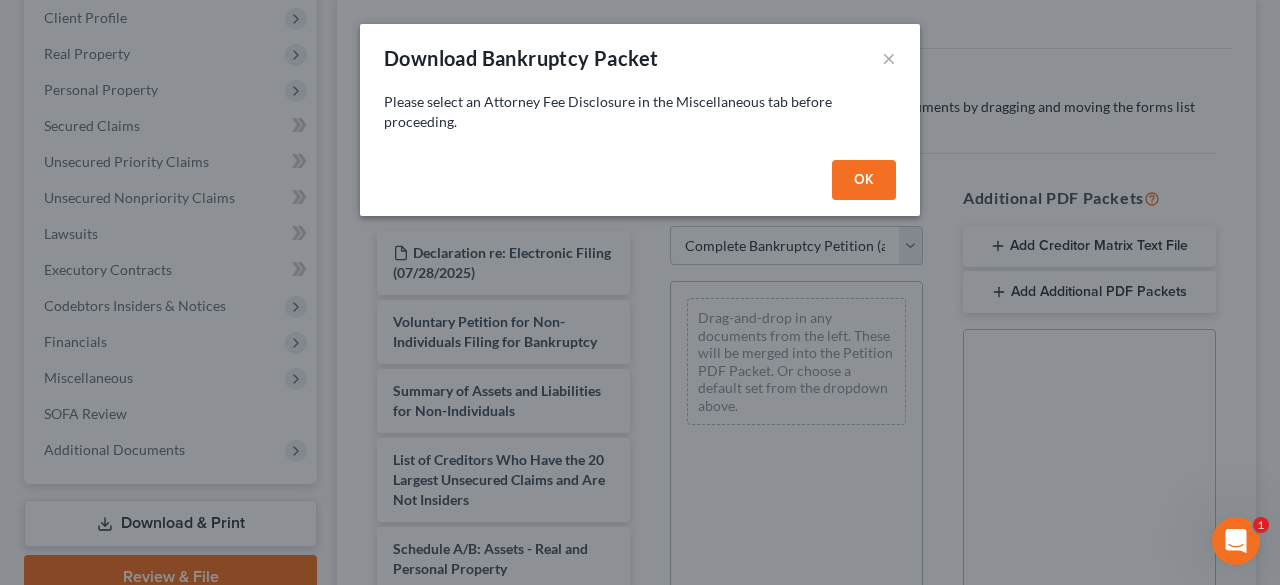 click on "OK" at bounding box center [864, 180] 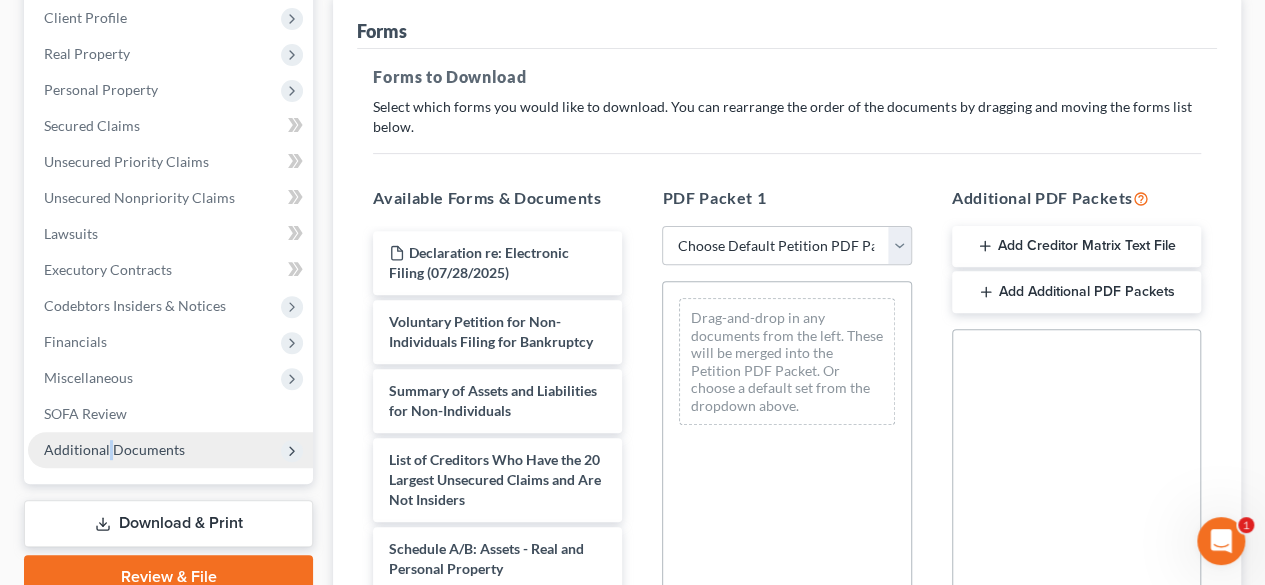 click on "Additional Documents" at bounding box center (114, 449) 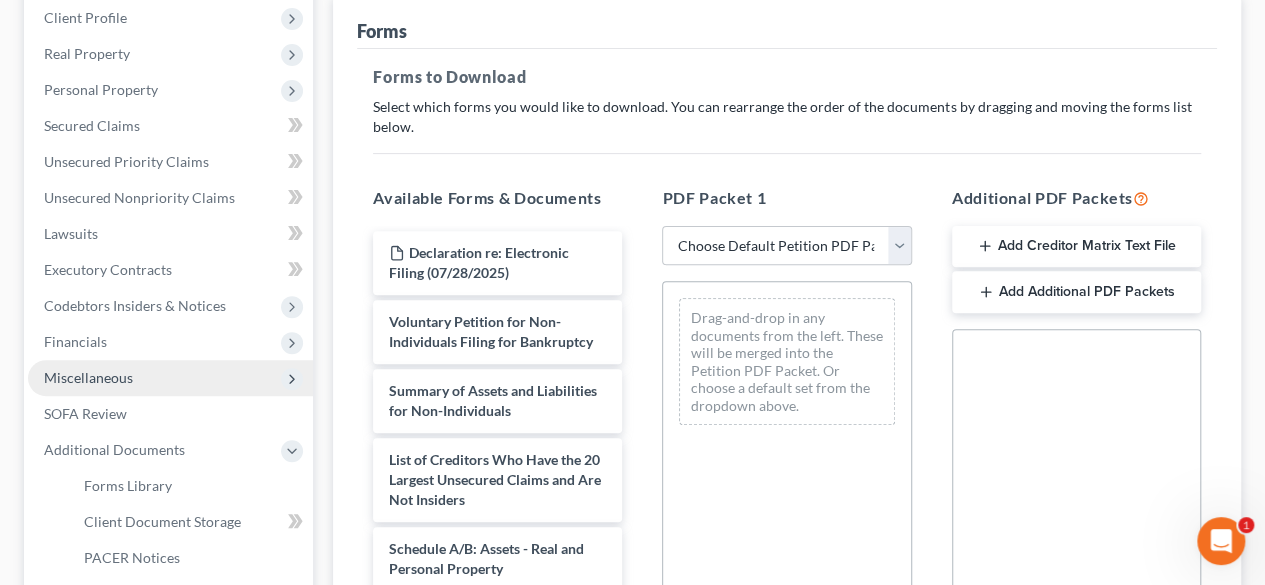 click on "Miscellaneous" at bounding box center [88, 377] 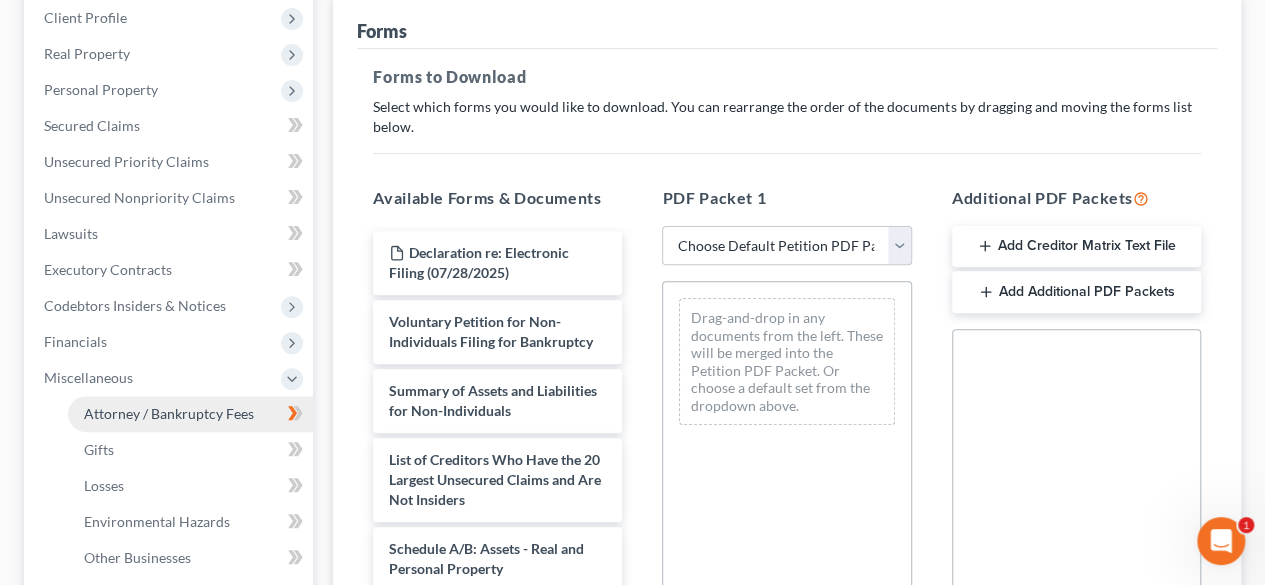 click on "Attorney / Bankruptcy Fees" at bounding box center (169, 413) 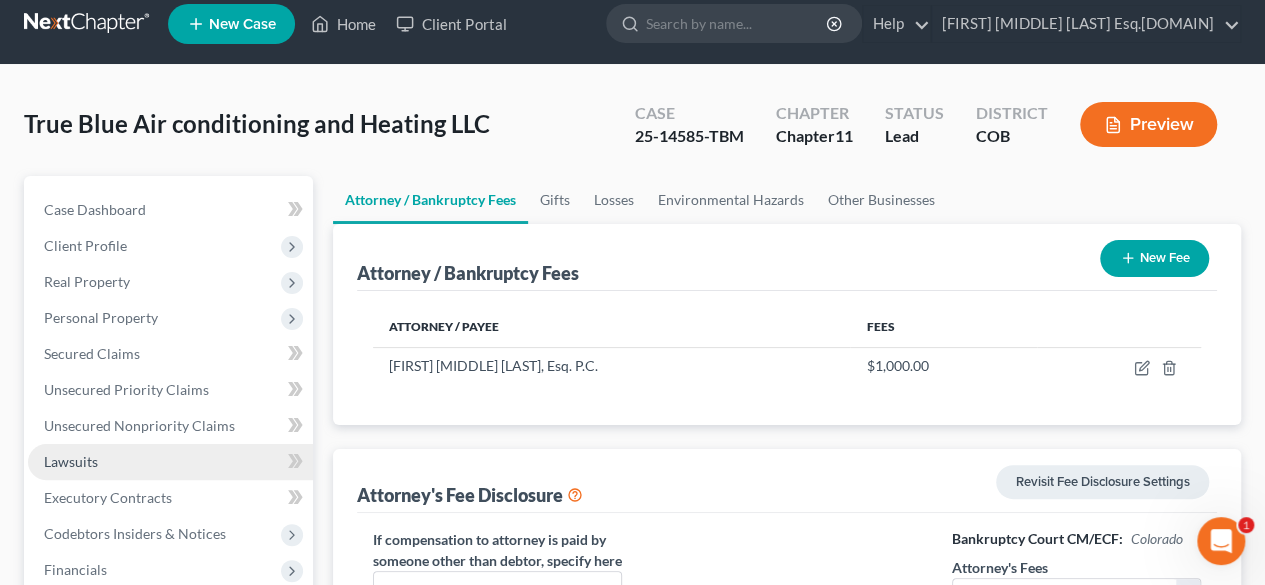 scroll, scrollTop: 0, scrollLeft: 0, axis: both 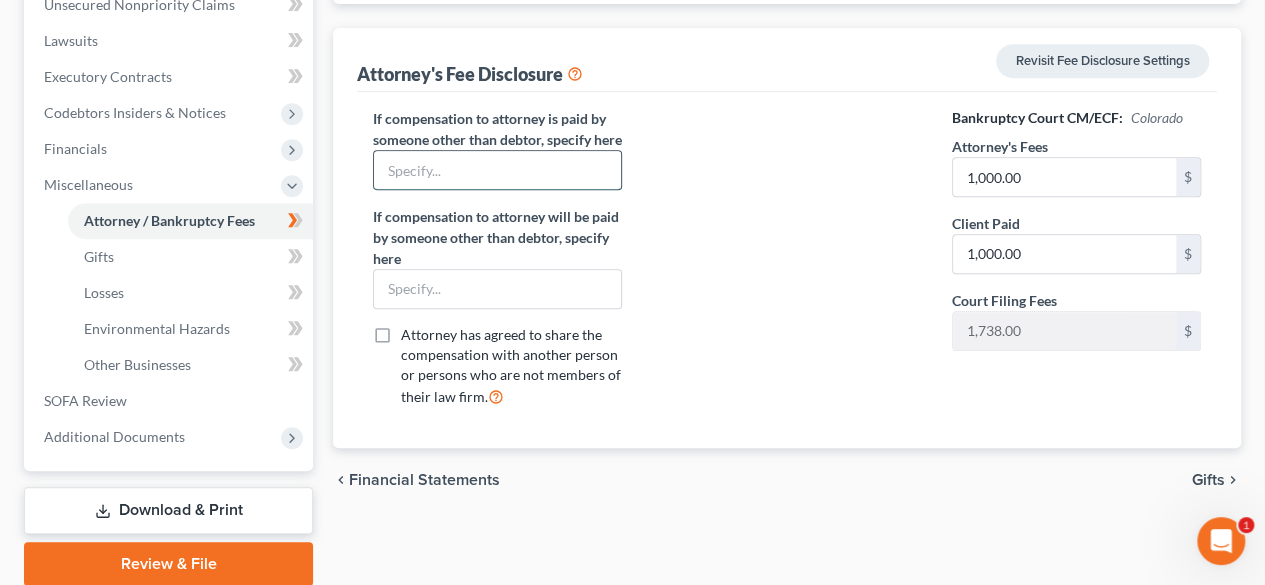 click at bounding box center (497, 170) 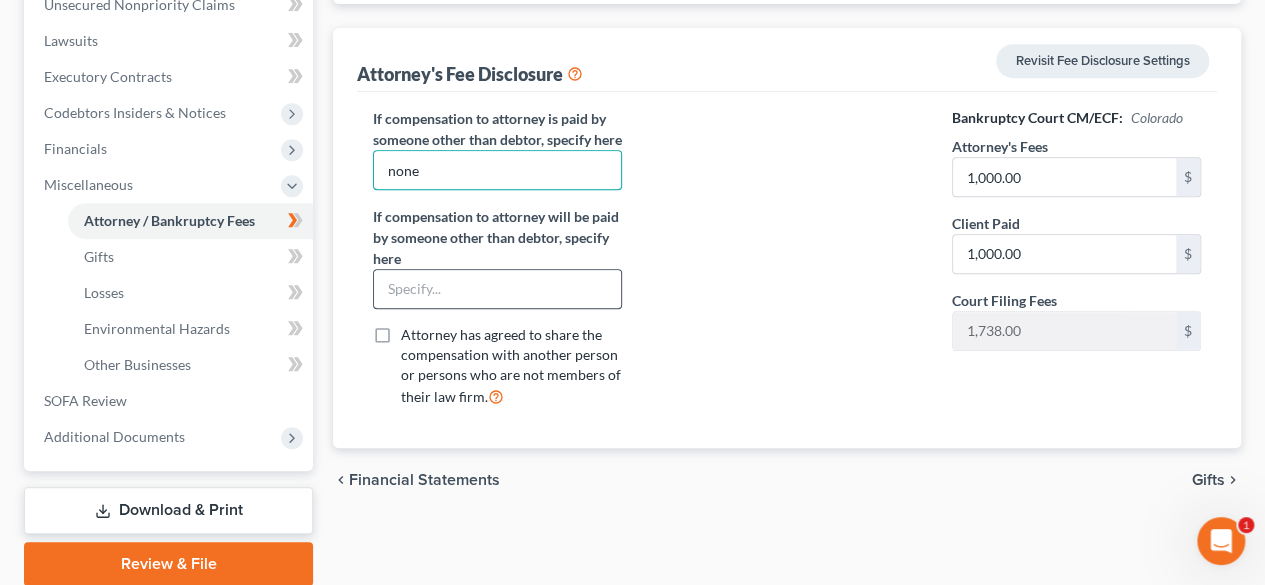 type on "none" 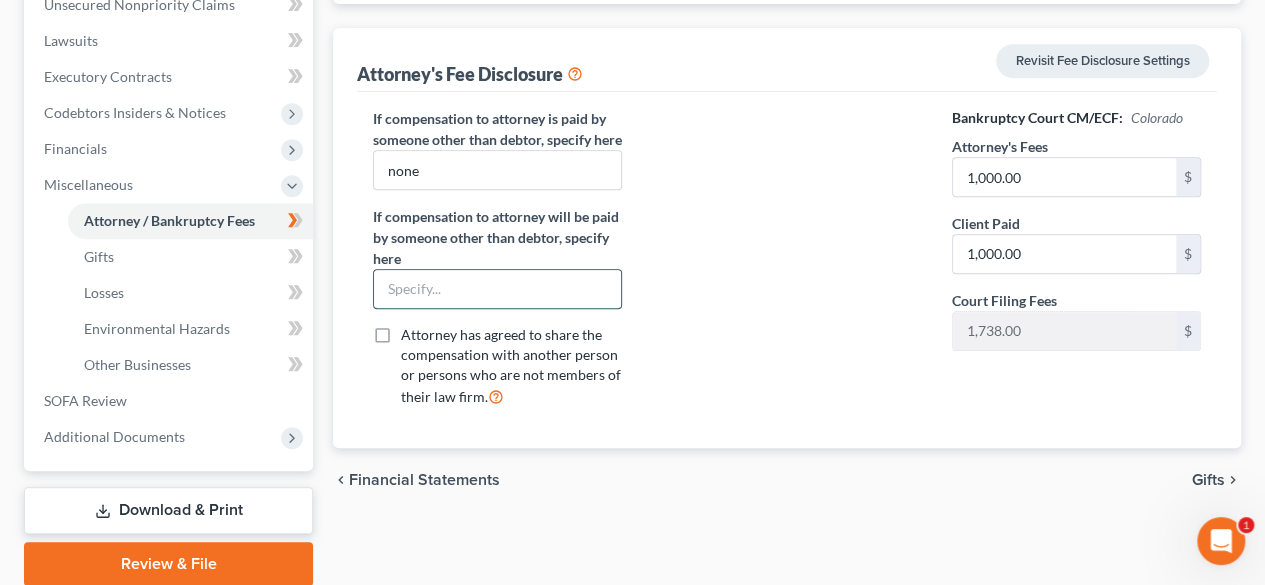click at bounding box center [497, 289] 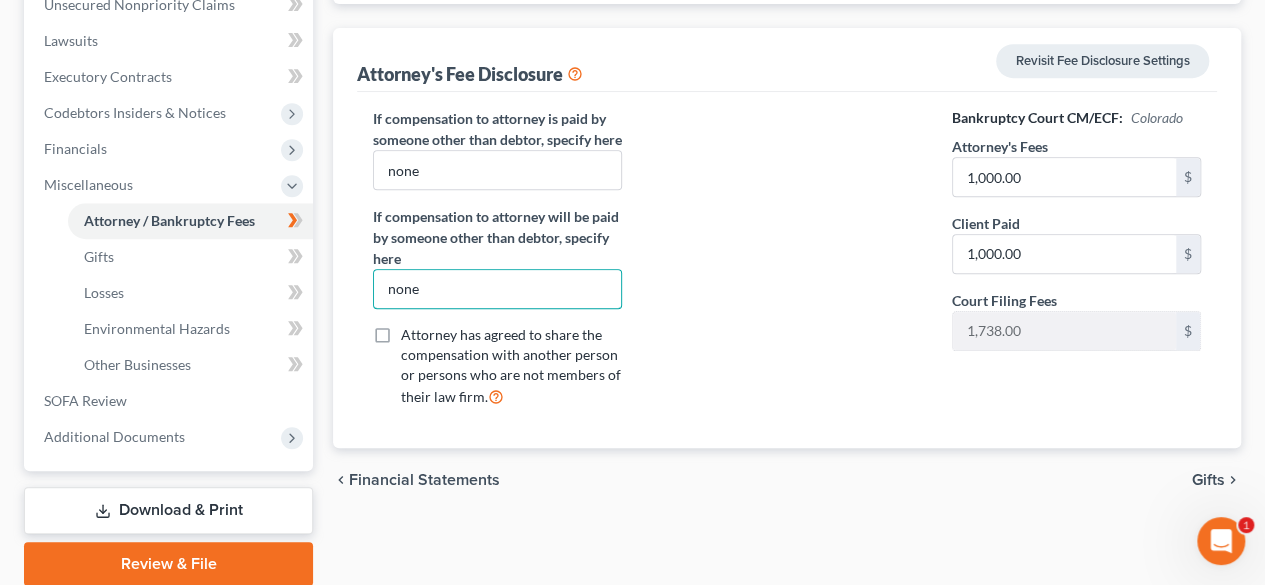 type on "none" 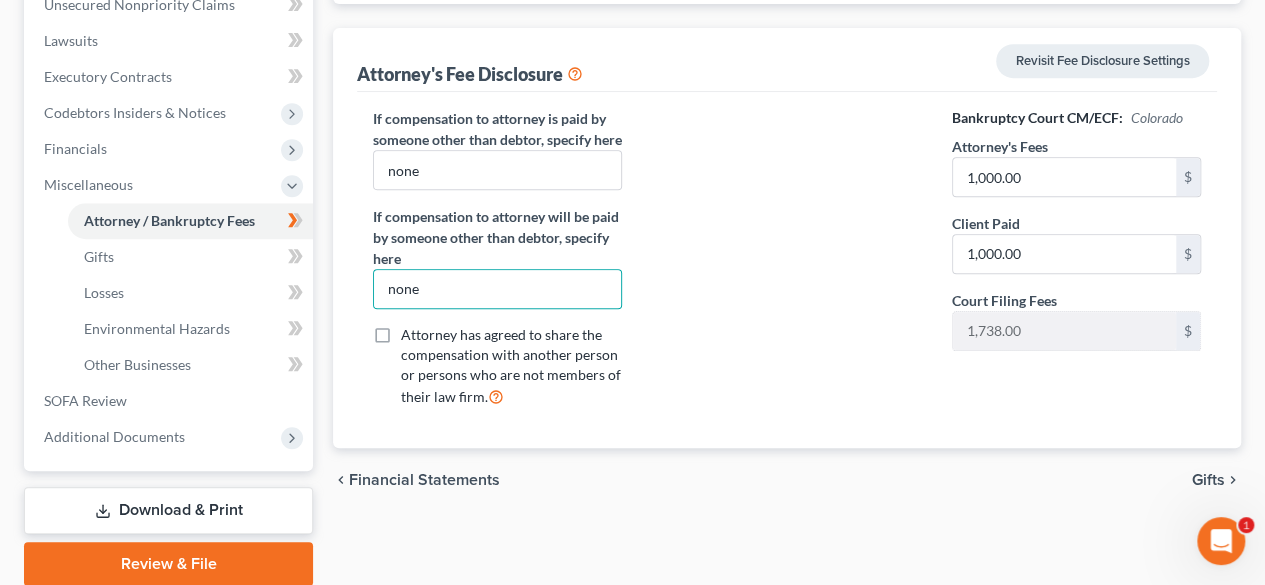 click on "Financial Statements" at bounding box center (424, 480) 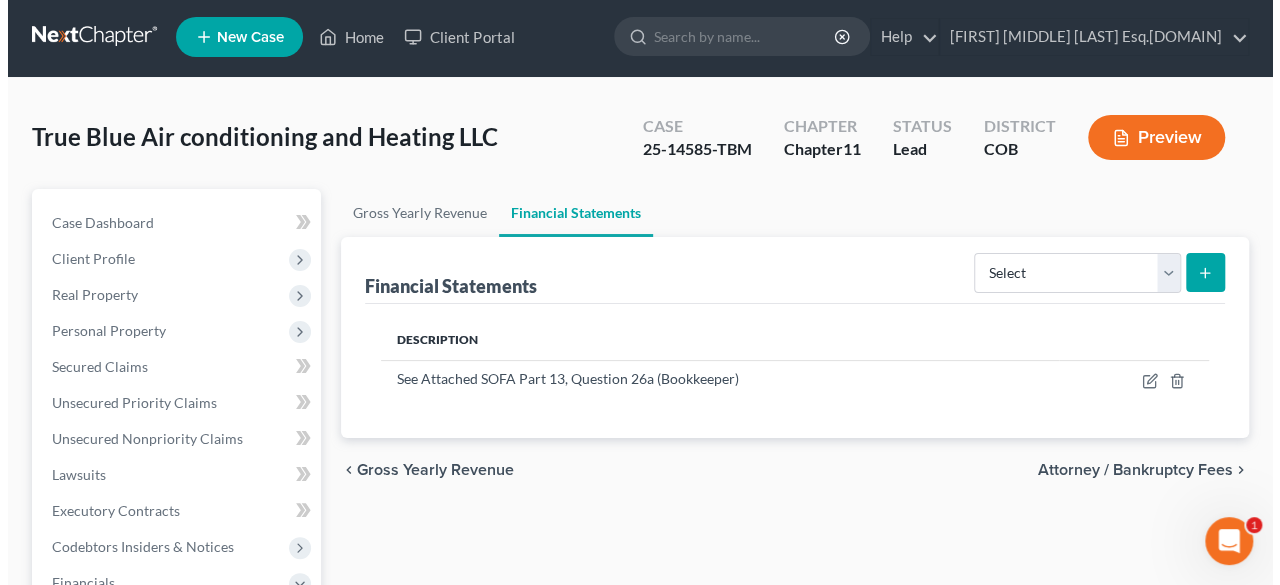 scroll, scrollTop: 0, scrollLeft: 0, axis: both 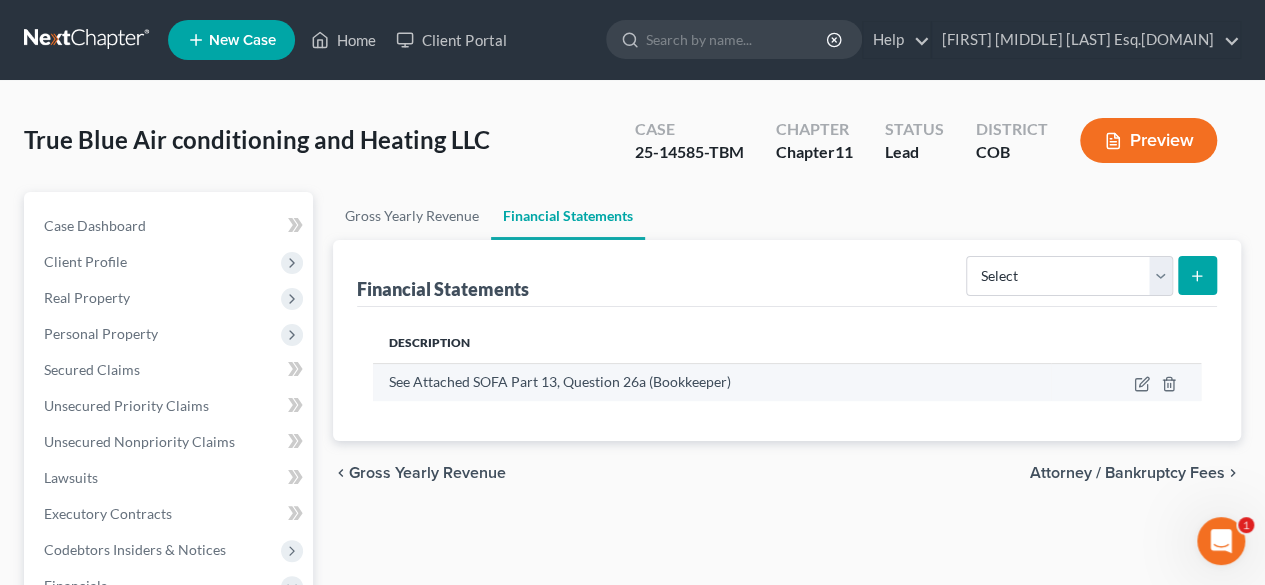 click on "See Attached SOFA Part 13, Question 26a (Bookkeeper)" at bounding box center (560, 381) 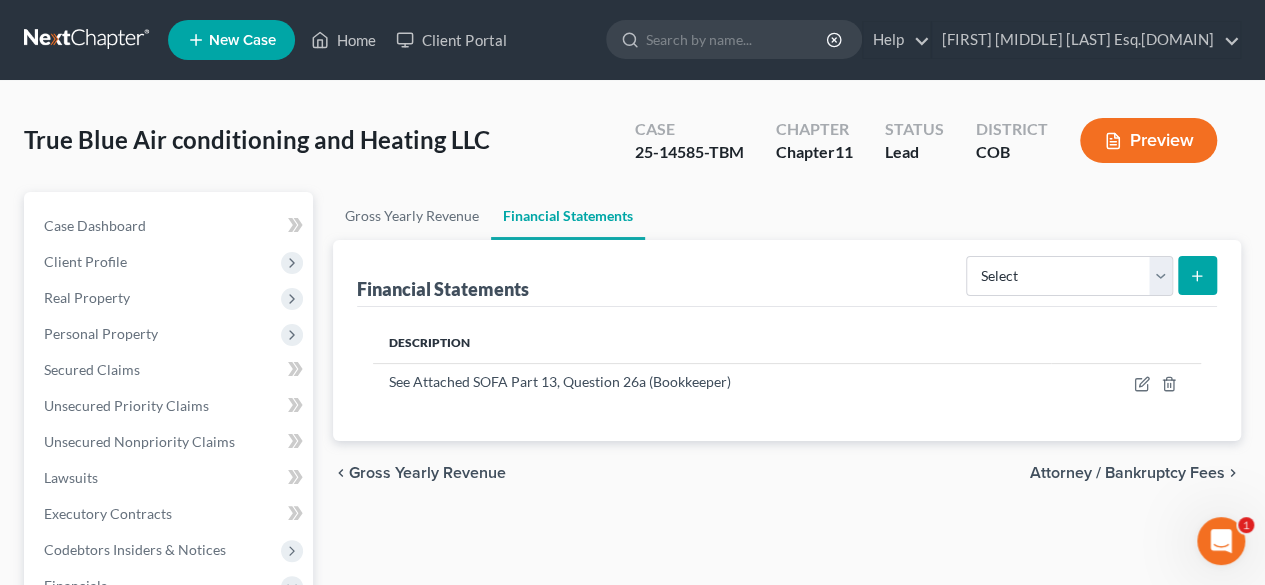 click on "Description" at bounding box center (711, 343) 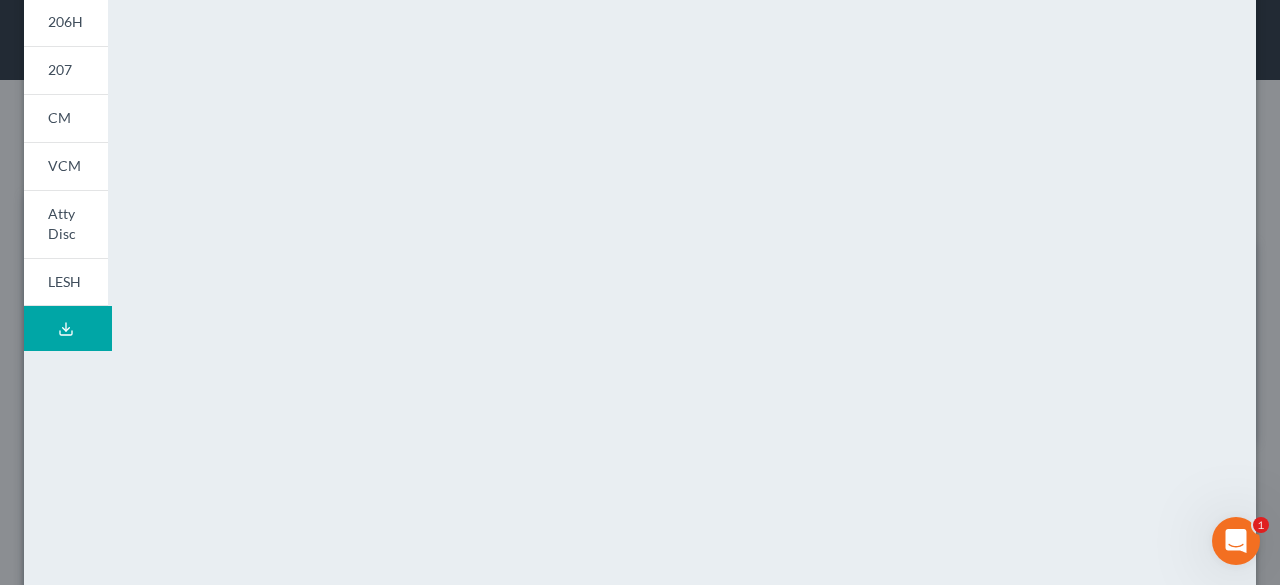 scroll, scrollTop: 542, scrollLeft: 0, axis: vertical 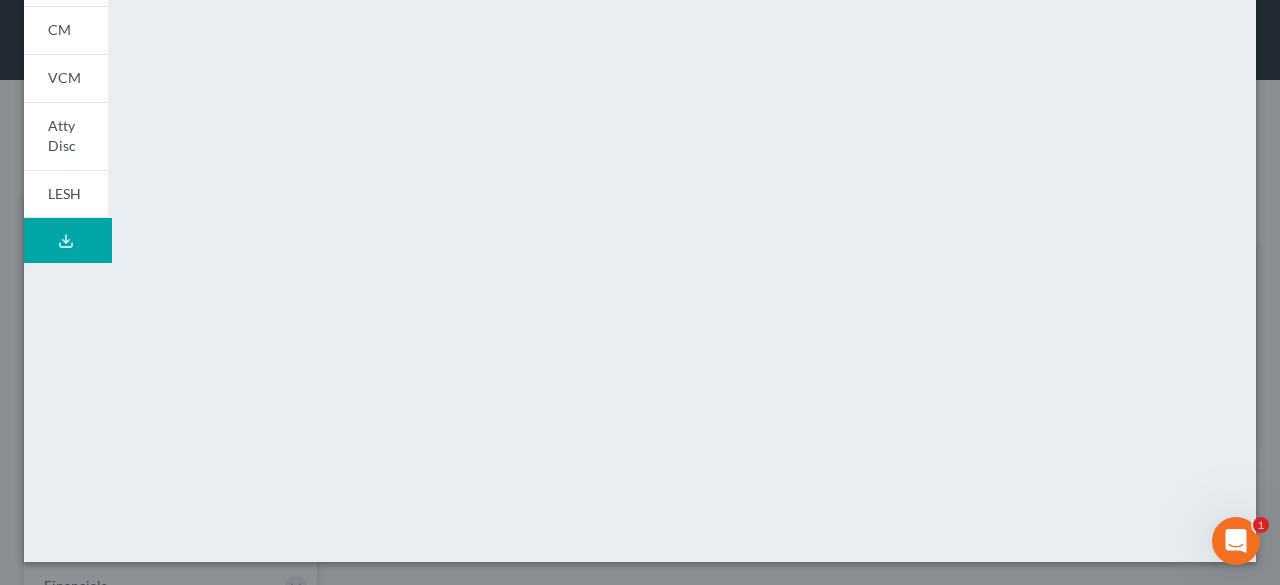 drag, startPoint x: 1272, startPoint y: 287, endPoint x: 24, endPoint y: 13, distance: 1277.7245 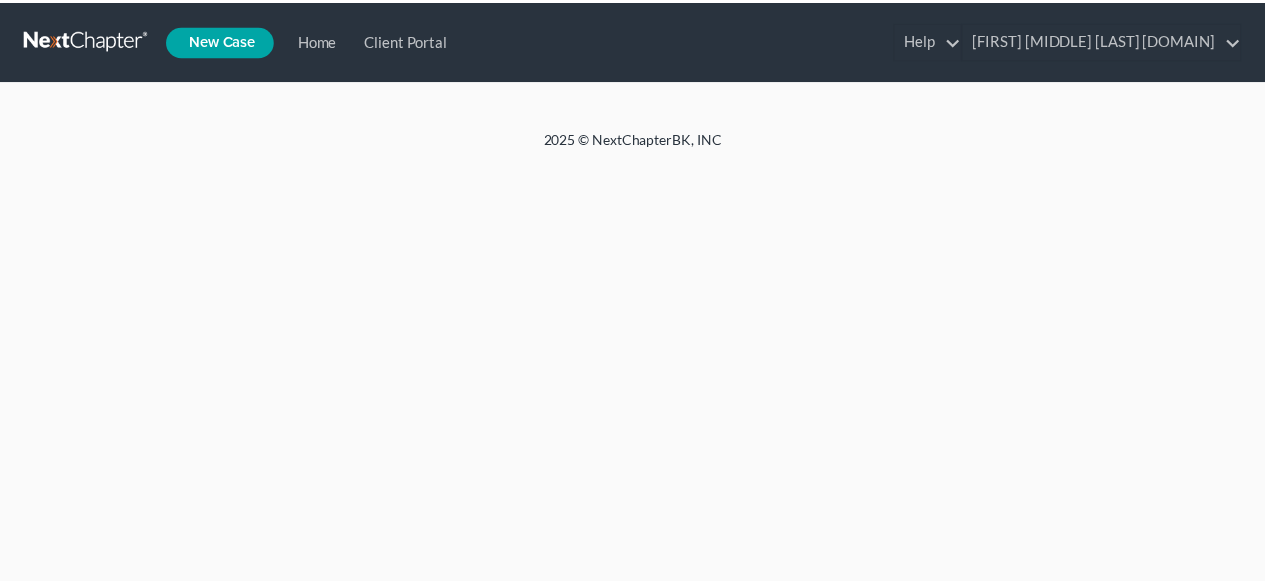 scroll, scrollTop: 0, scrollLeft: 0, axis: both 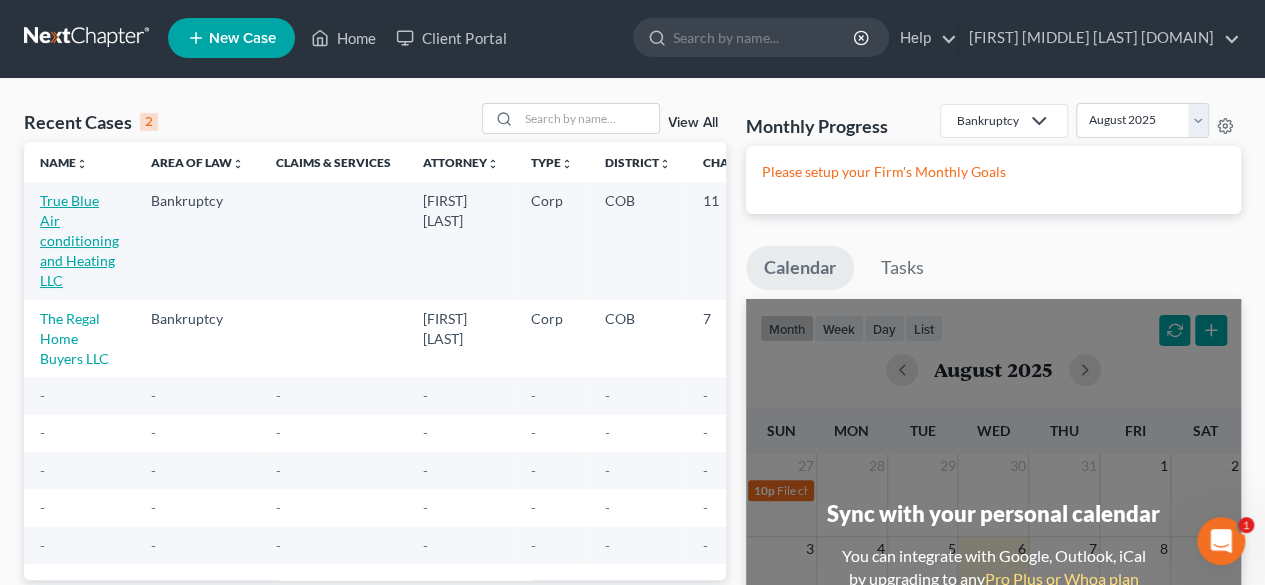 click on "True  Blue Air conditioning and Heating LLC" at bounding box center [79, 240] 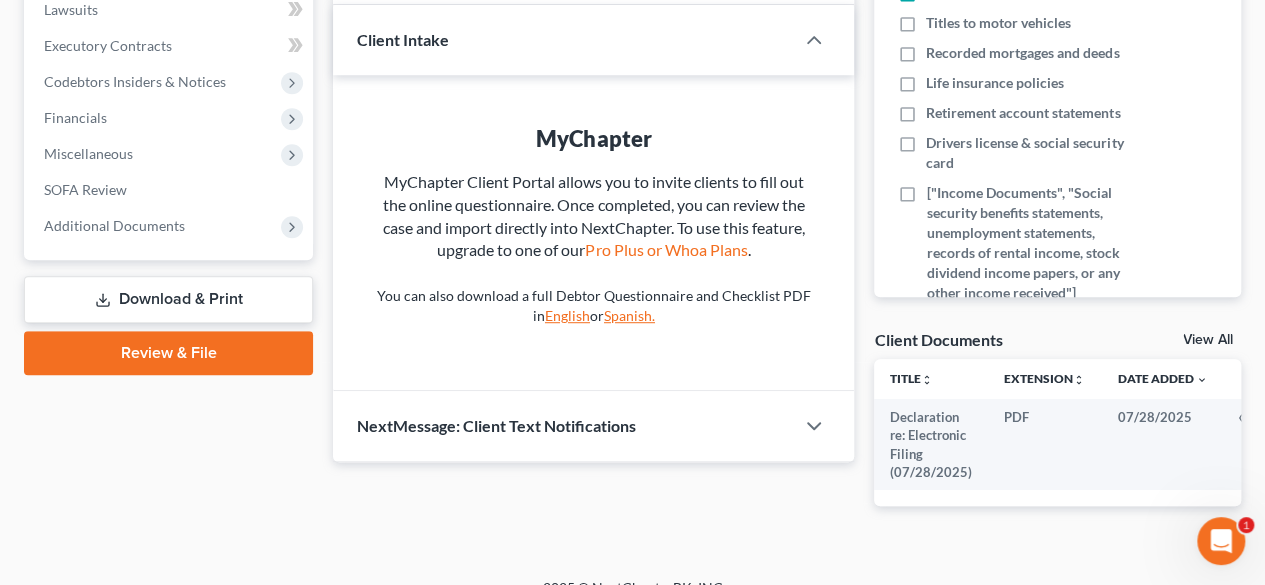 scroll, scrollTop: 470, scrollLeft: 0, axis: vertical 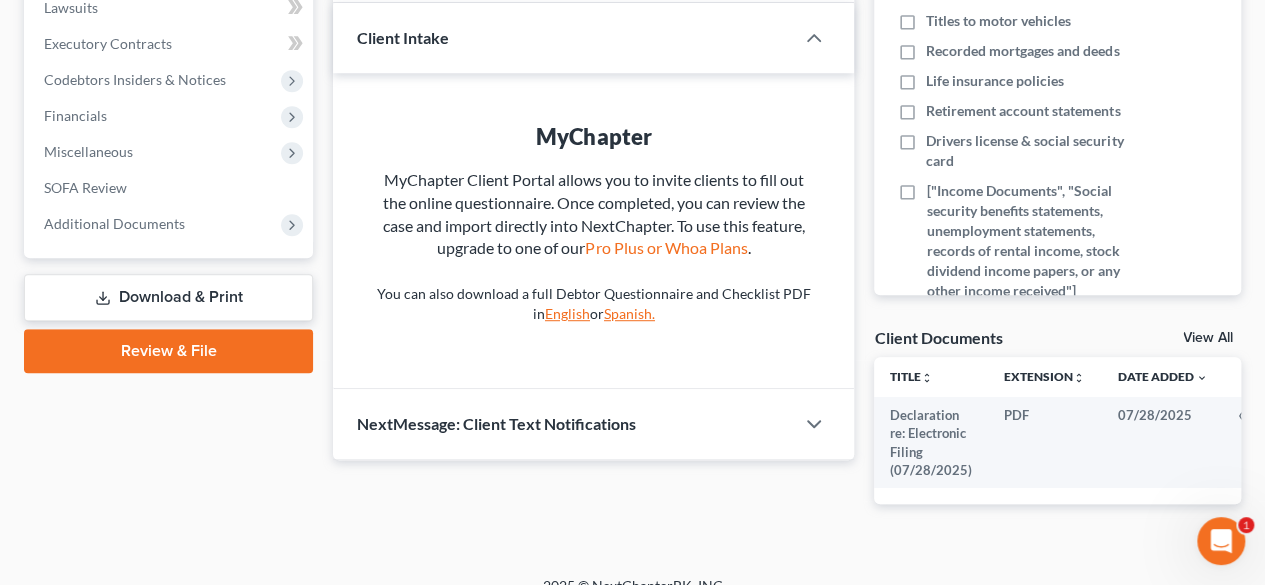 click on "Download & Print" at bounding box center (168, 297) 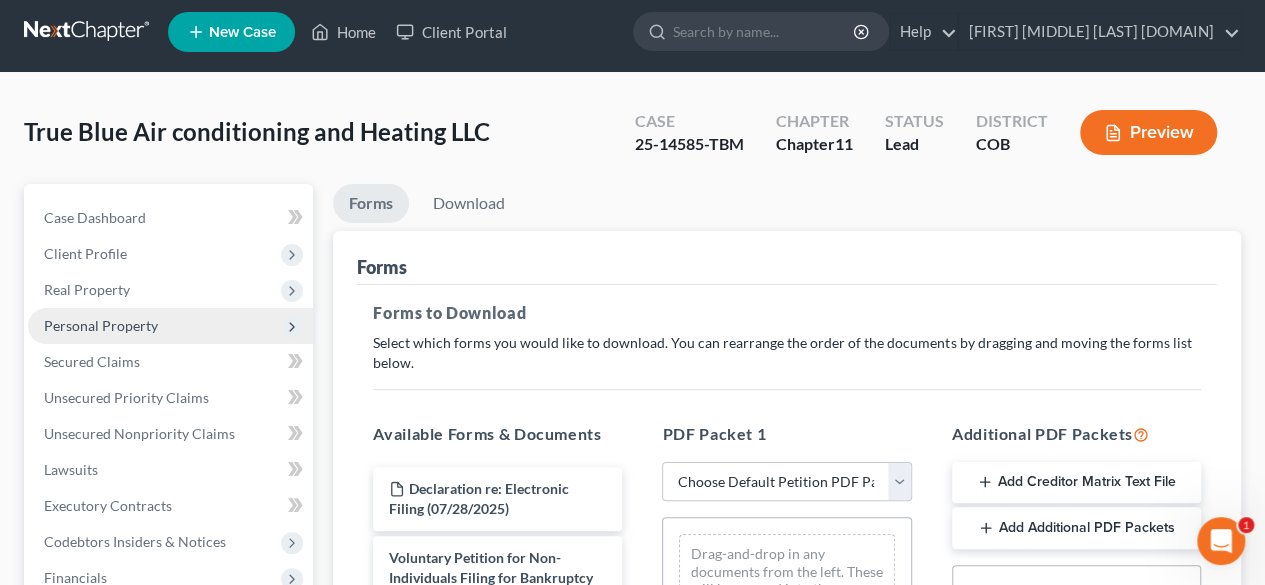 scroll, scrollTop: 0, scrollLeft: 0, axis: both 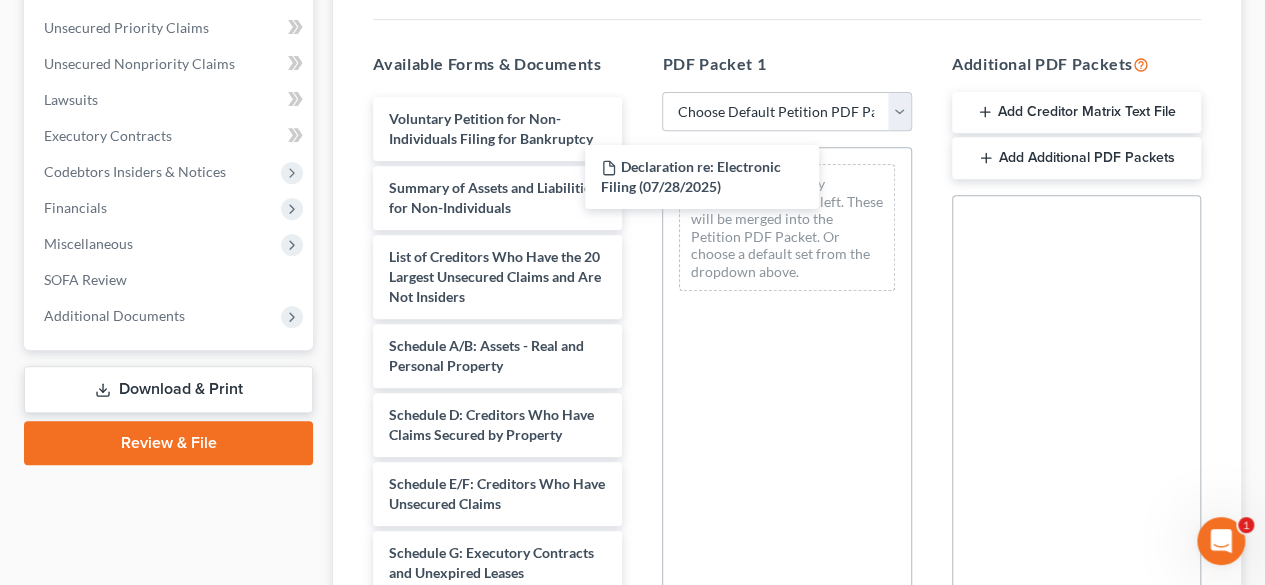 drag, startPoint x: 520, startPoint y: 118, endPoint x: 760, endPoint y: 167, distance: 244.95102 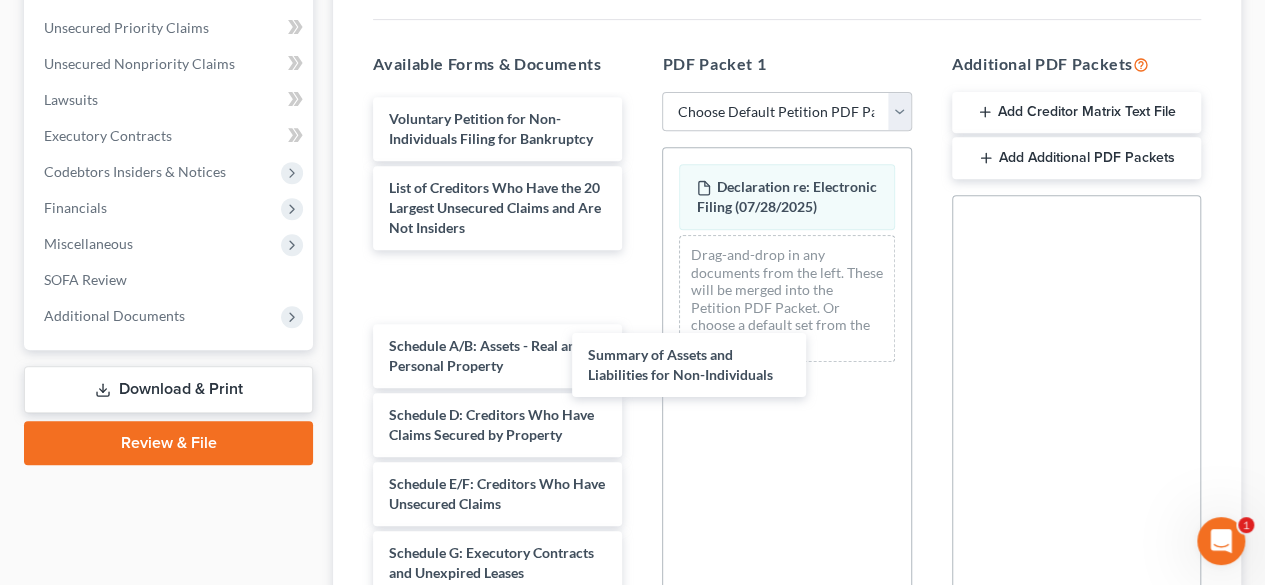 drag, startPoint x: 452, startPoint y: 220, endPoint x: 724, endPoint y: 368, distance: 309.65787 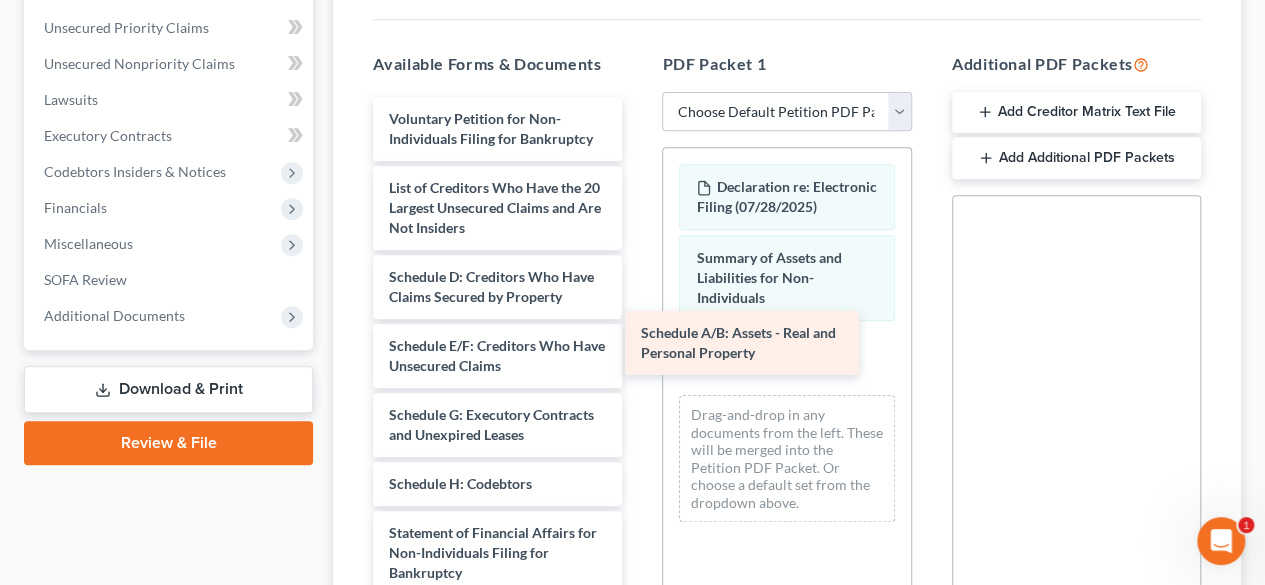 drag, startPoint x: 466, startPoint y: 302, endPoint x: 747, endPoint y: 347, distance: 284.58038 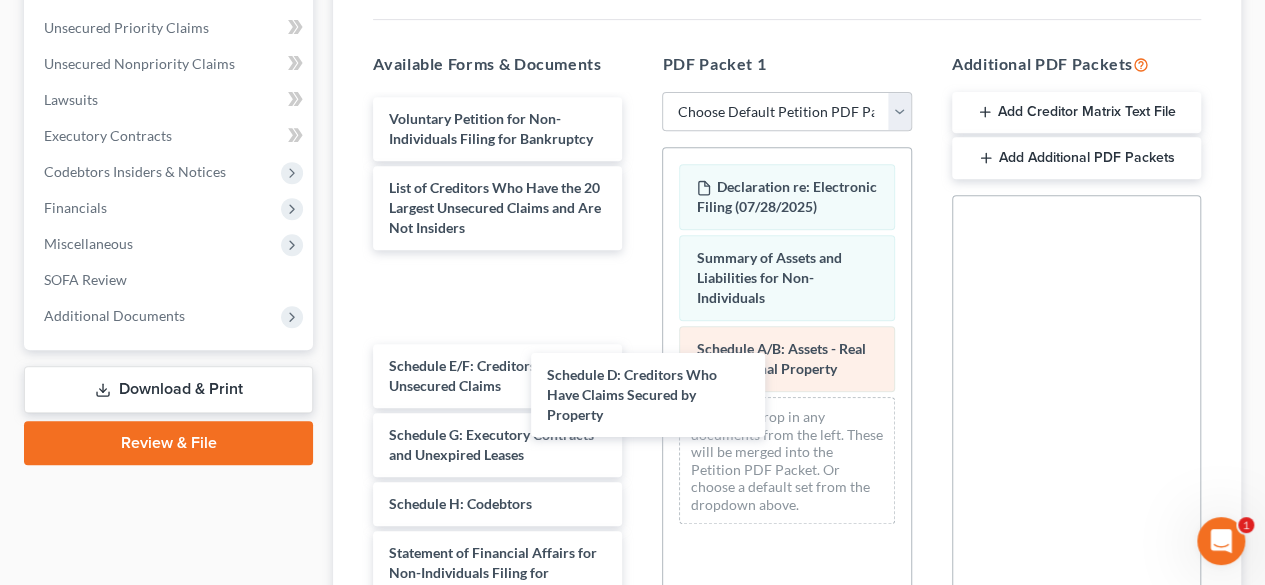 drag, startPoint x: 476, startPoint y: 297, endPoint x: 778, endPoint y: 382, distance: 313.73398 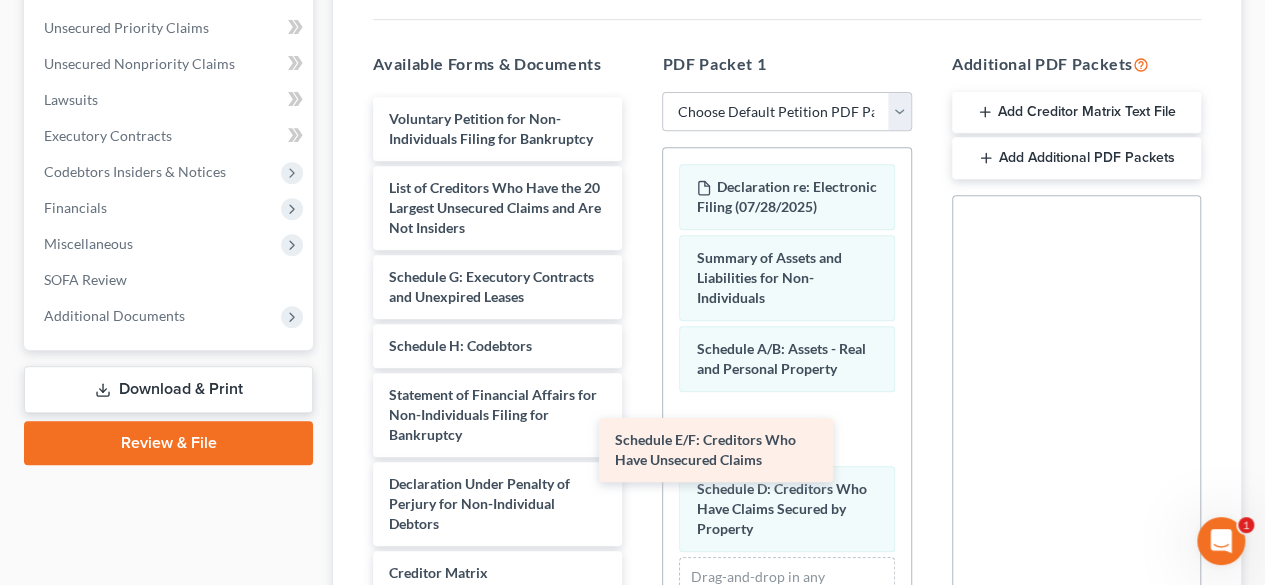 drag, startPoint x: 470, startPoint y: 305, endPoint x: 718, endPoint y: 435, distance: 280.00714 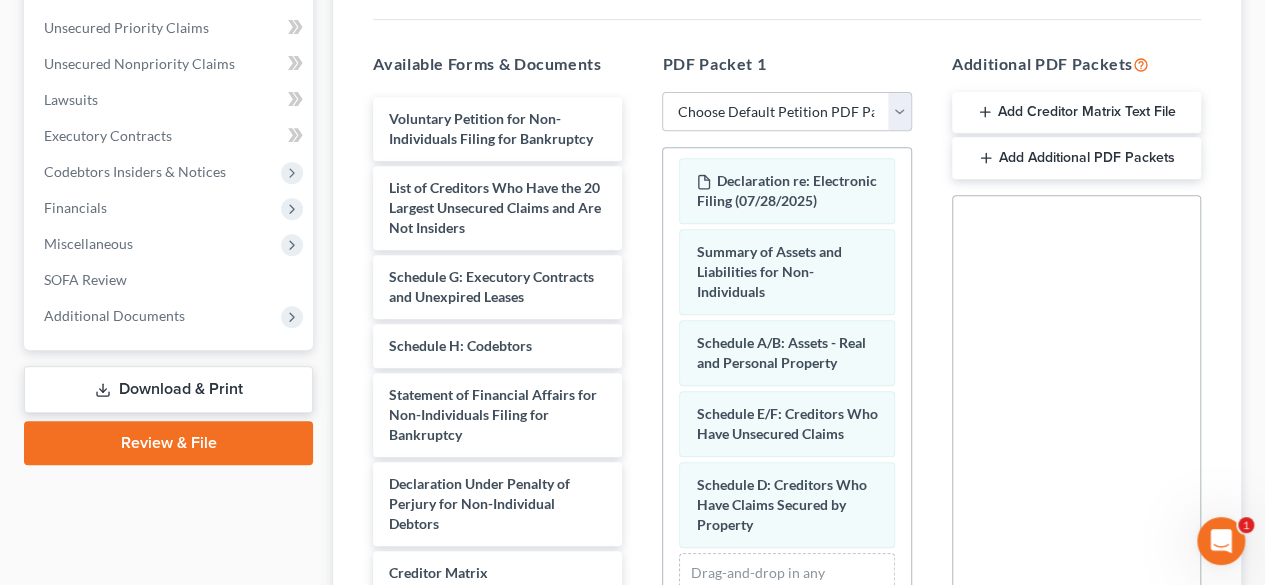 scroll, scrollTop: 61, scrollLeft: 0, axis: vertical 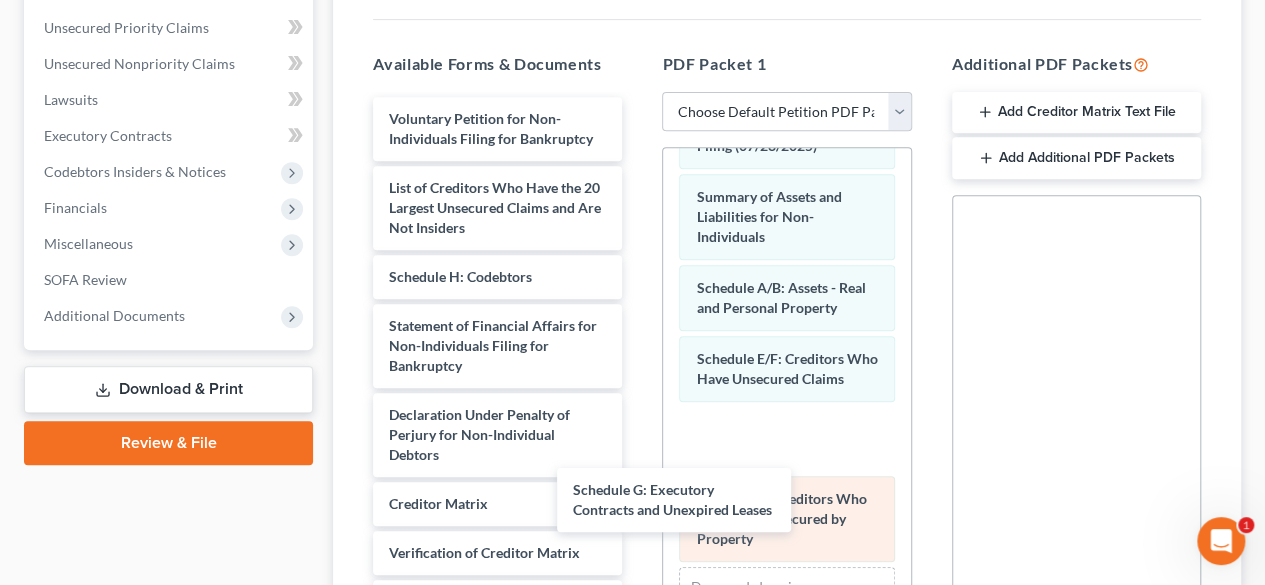 drag, startPoint x: 478, startPoint y: 304, endPoint x: 723, endPoint y: 531, distance: 333.997 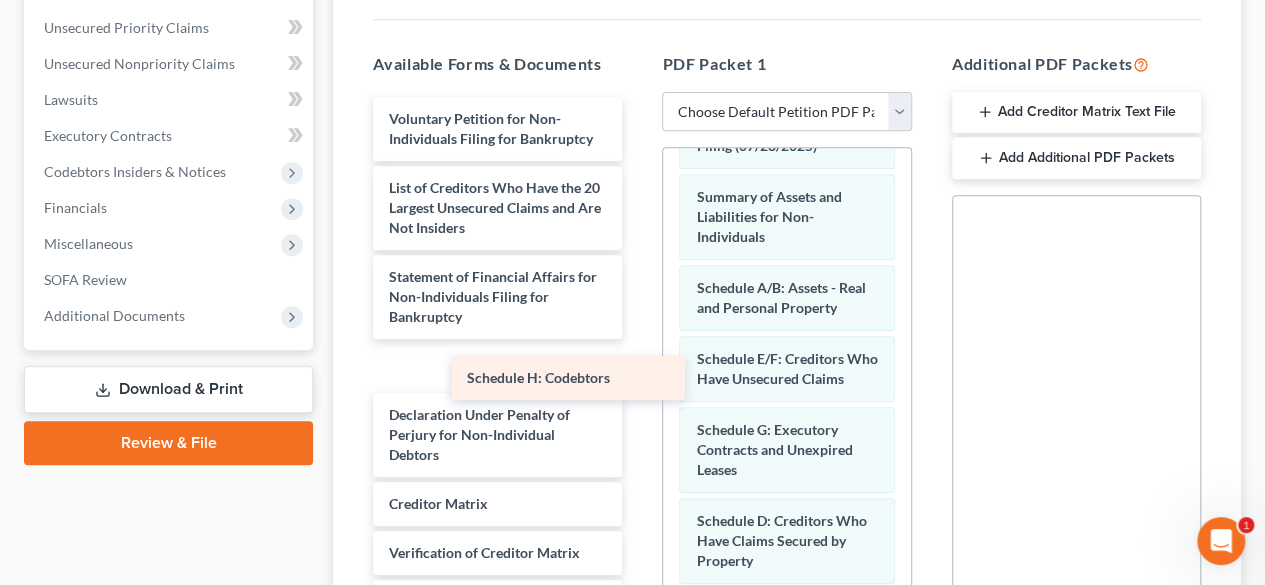 drag, startPoint x: 460, startPoint y: 294, endPoint x: 646, endPoint y: 467, distance: 254.01772 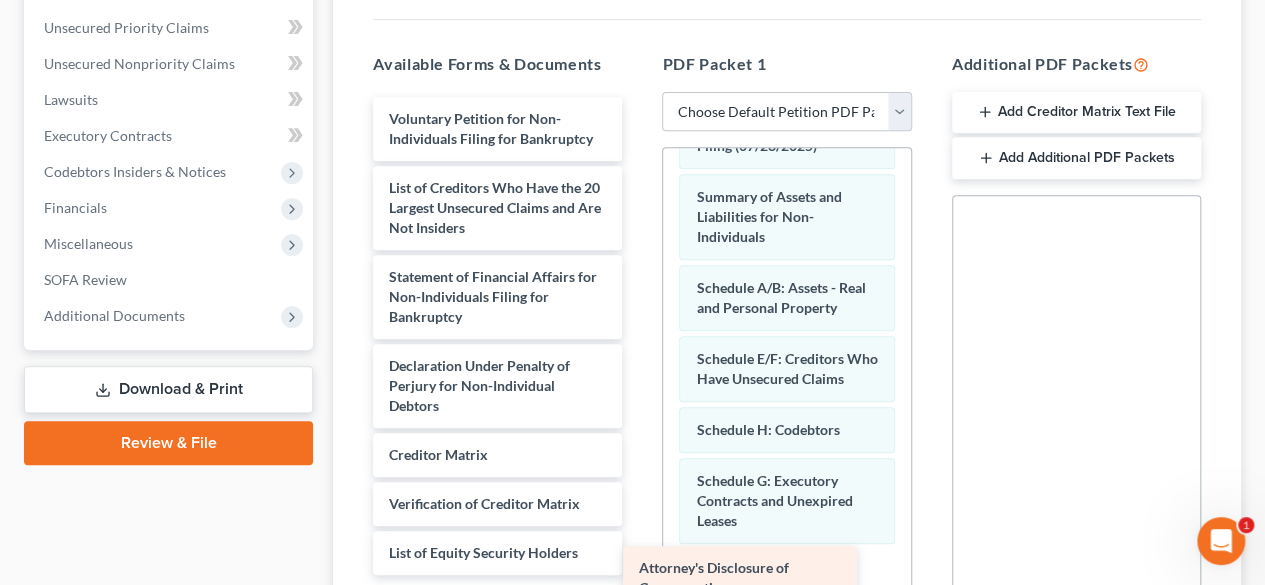 drag, startPoint x: 492, startPoint y: 566, endPoint x: 750, endPoint y: 557, distance: 258.15692 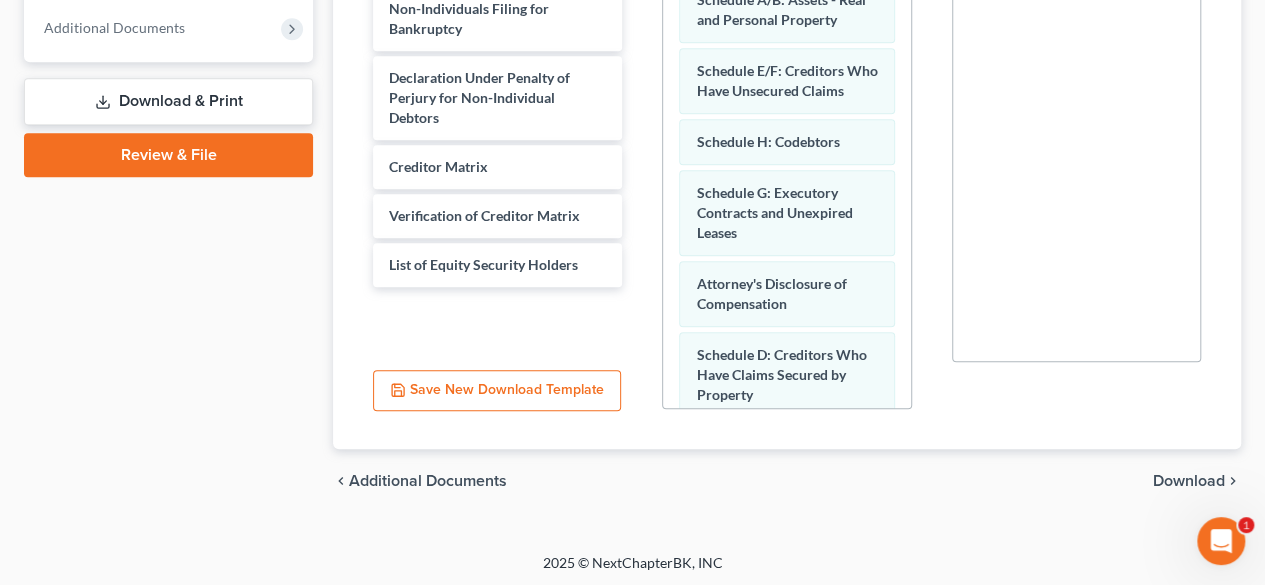 scroll, scrollTop: 668, scrollLeft: 0, axis: vertical 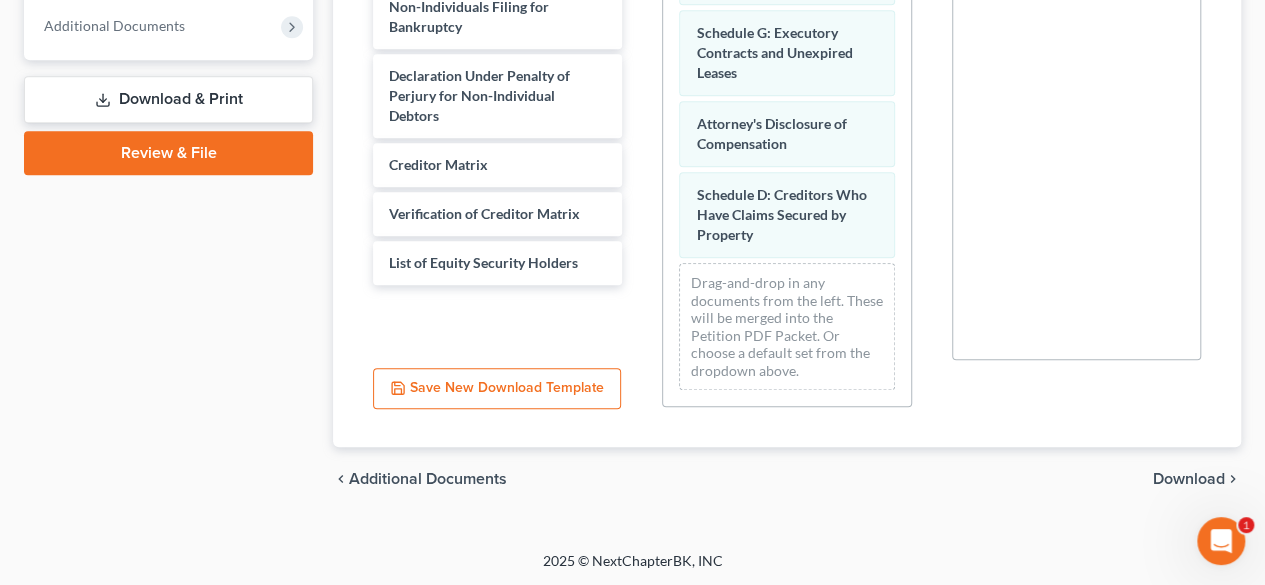 click on "Download & Print" at bounding box center [168, 99] 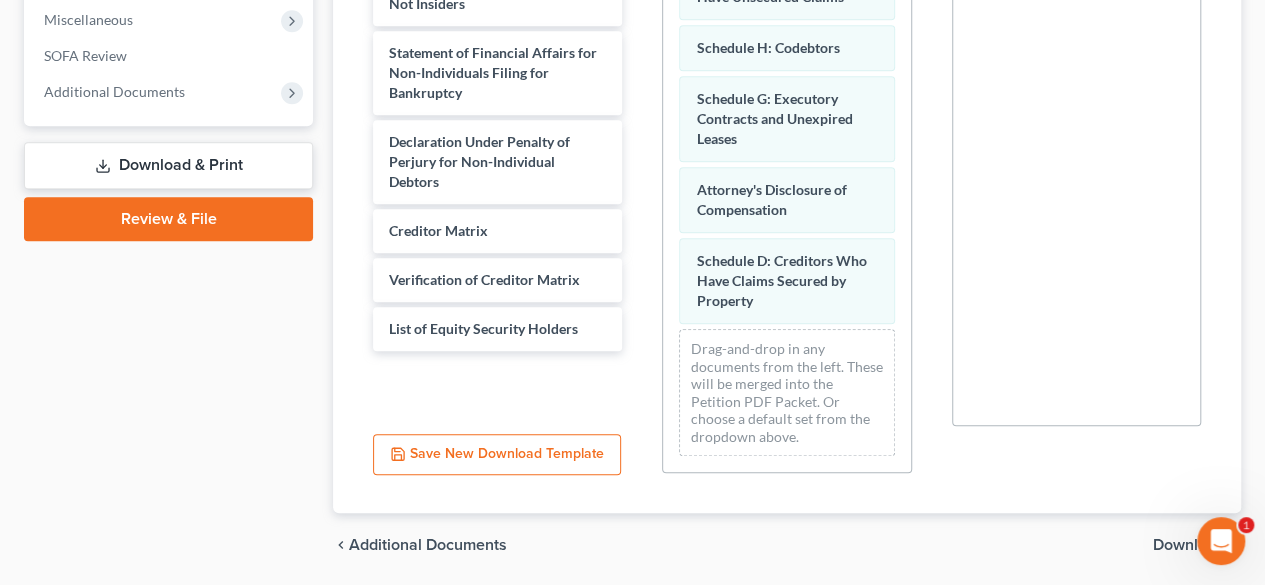 scroll, scrollTop: 638, scrollLeft: 0, axis: vertical 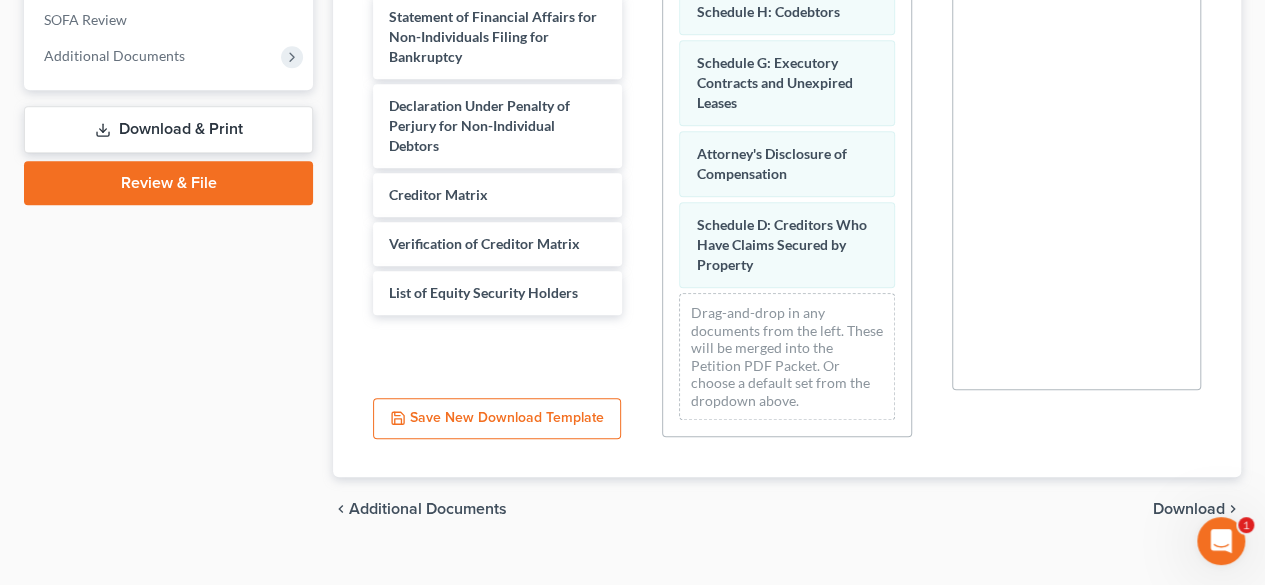 click on "Download" at bounding box center [1189, 509] 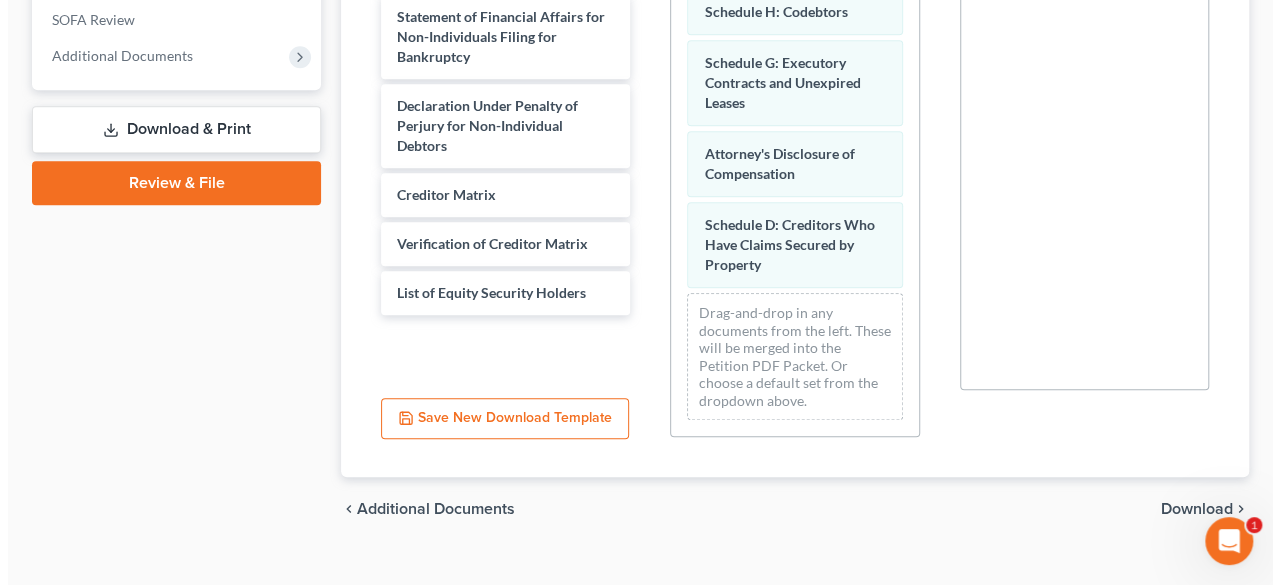 scroll, scrollTop: 331, scrollLeft: 0, axis: vertical 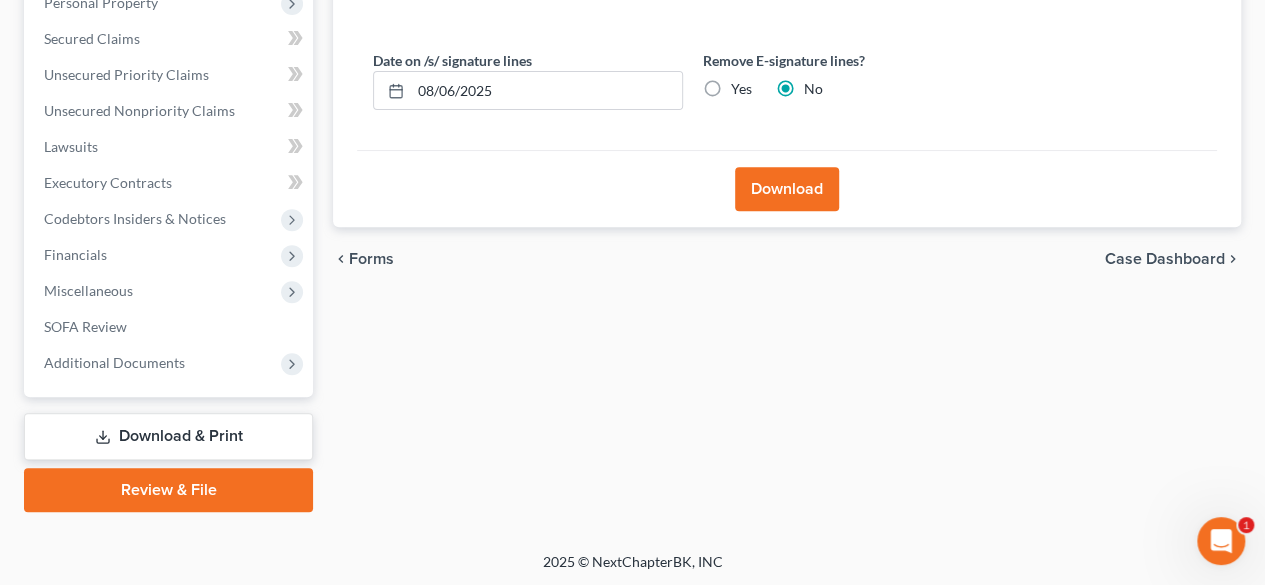 click on "Download" at bounding box center (787, 189) 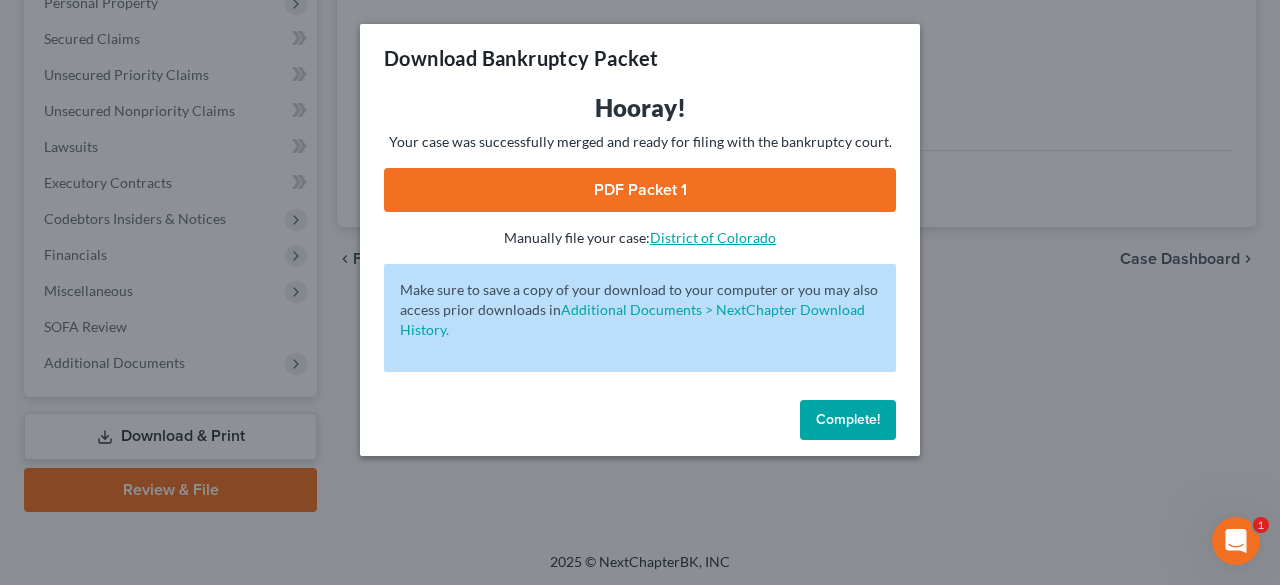 click on "District of Colorado" at bounding box center (713, 237) 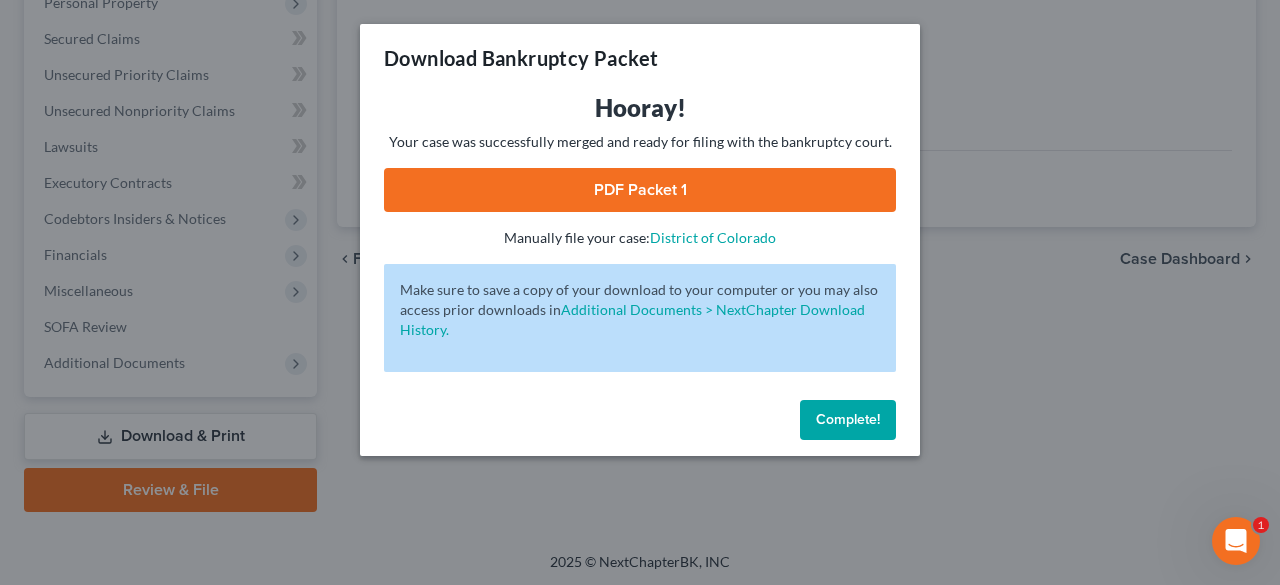 click on "PDF Packet 1" at bounding box center [640, 190] 